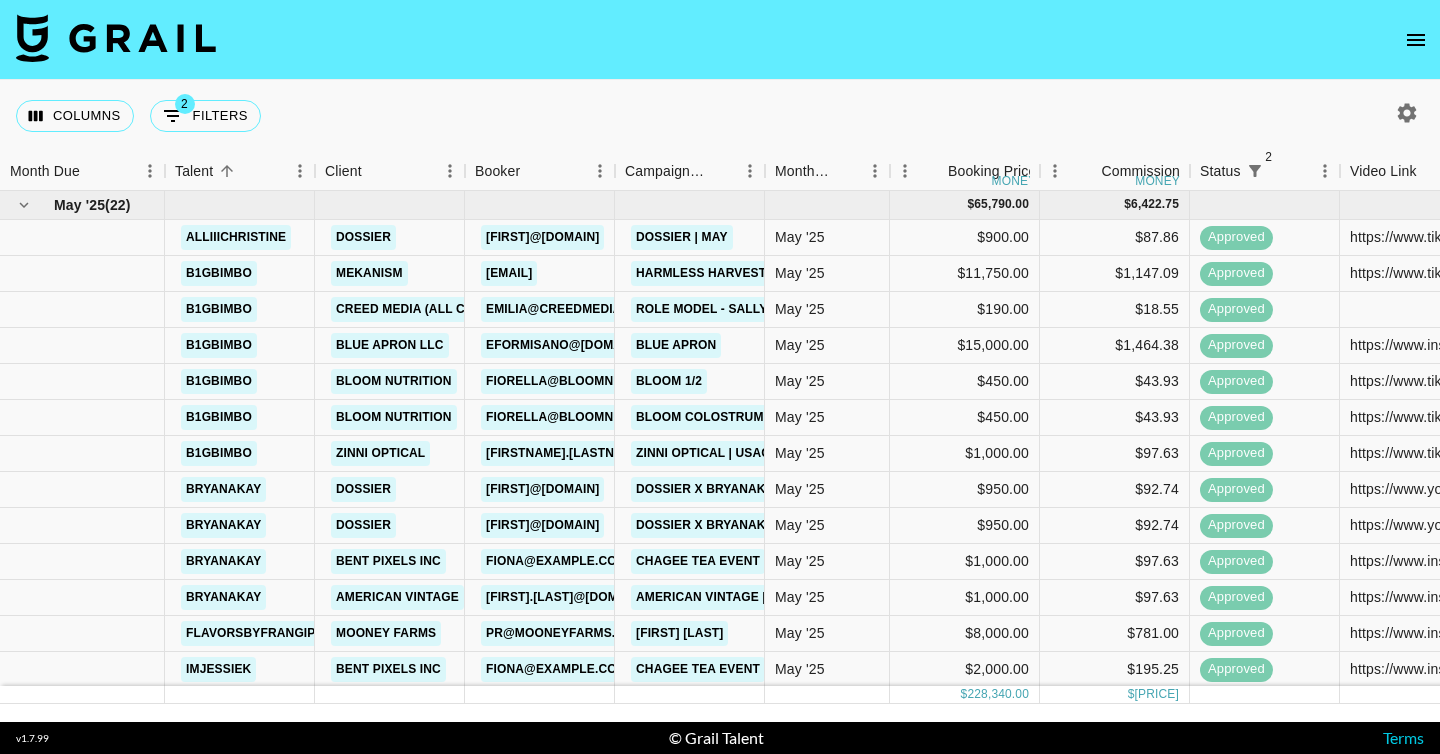 scroll, scrollTop: 0, scrollLeft: 0, axis: both 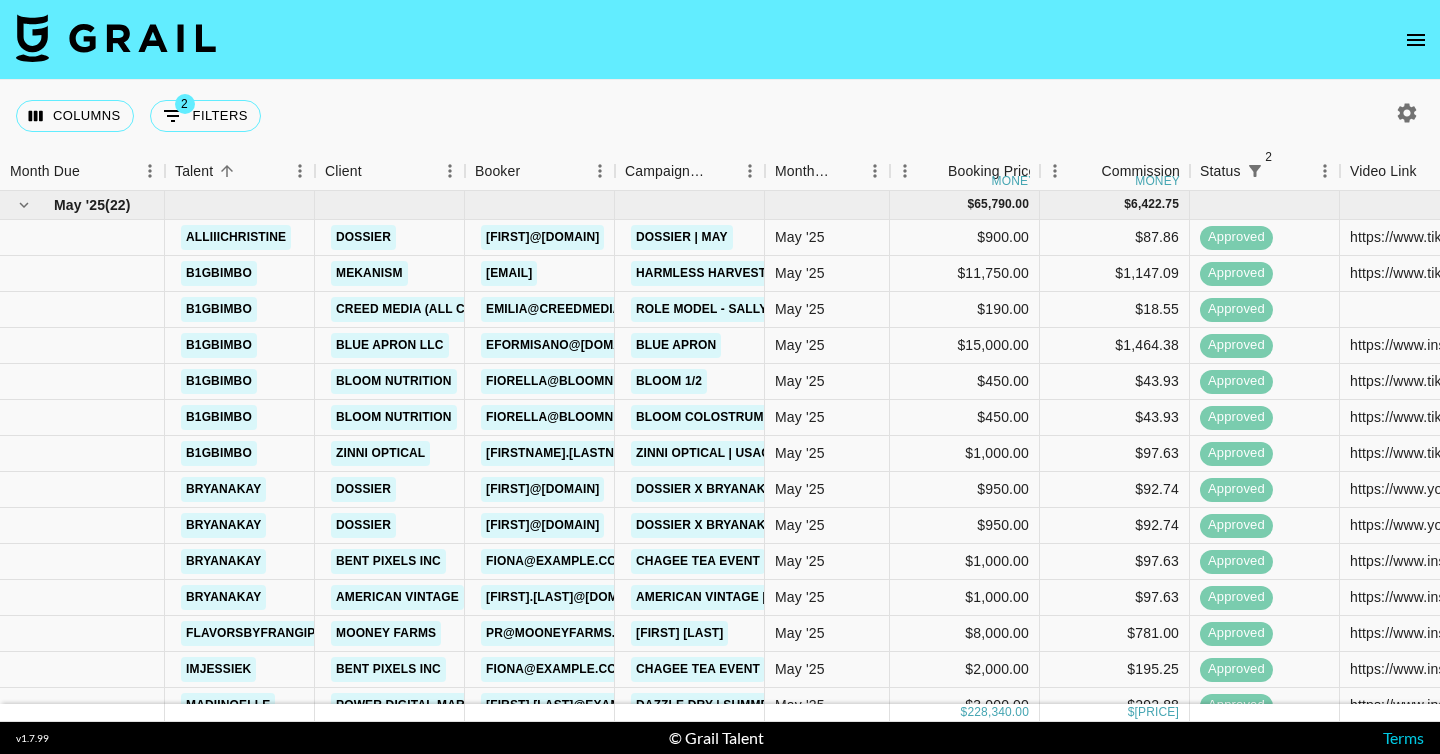 click on "Columns 2 Filters + Booking" at bounding box center (720, 116) 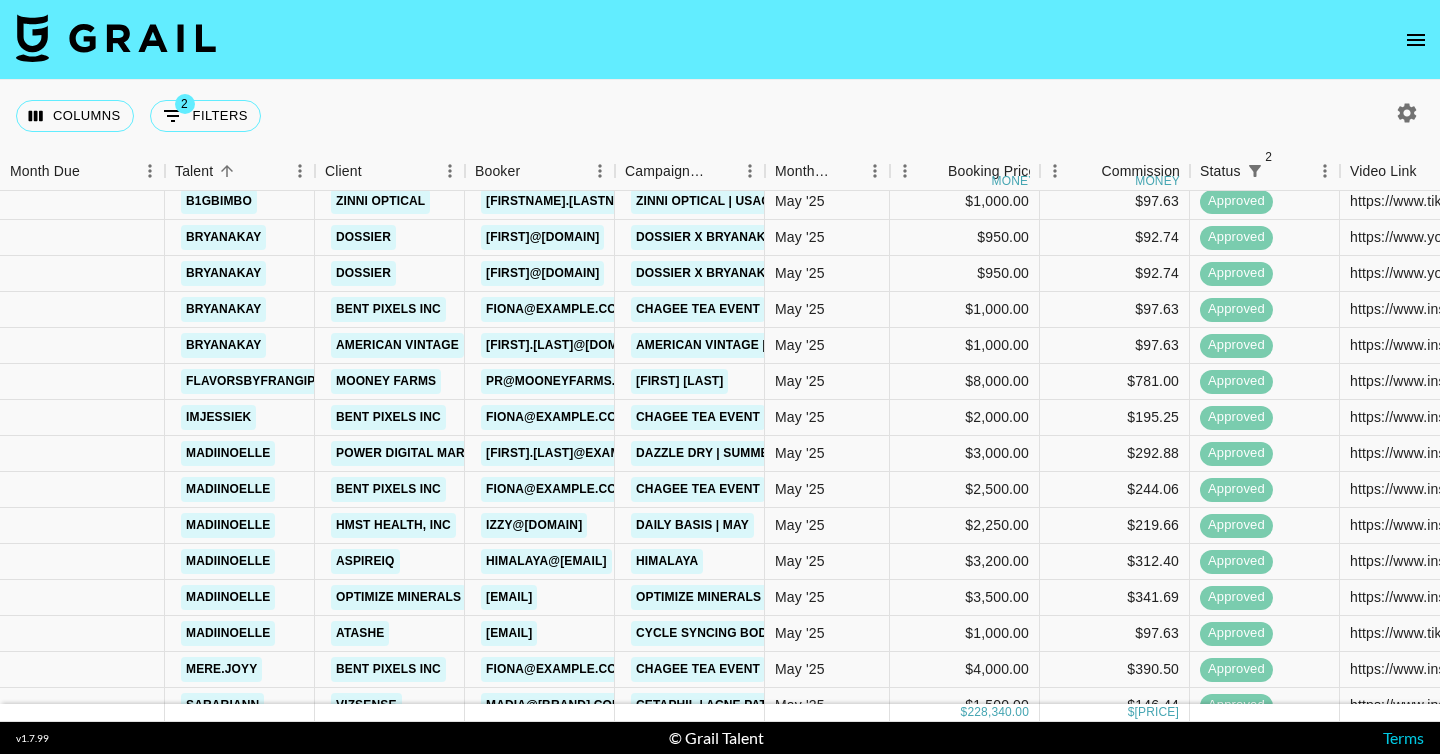 scroll, scrollTop: 0, scrollLeft: 0, axis: both 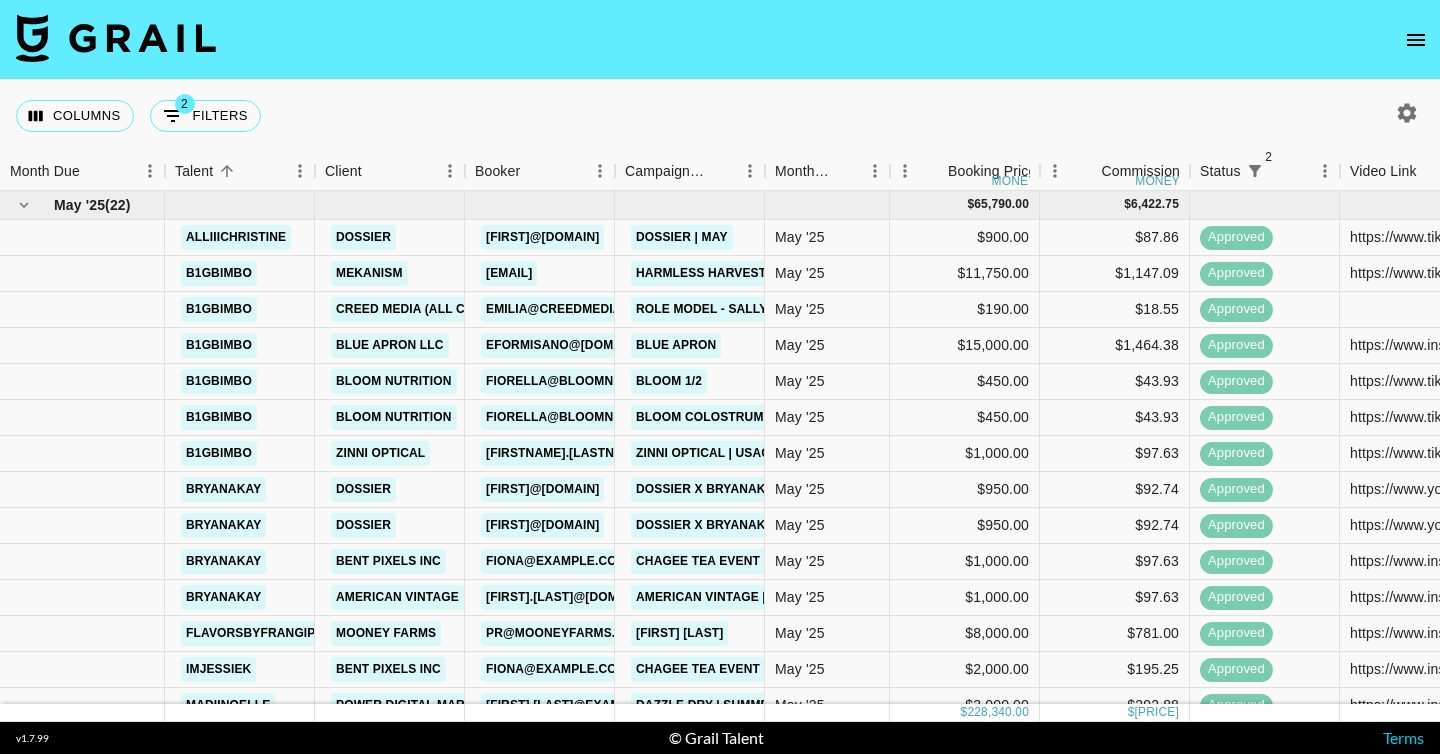 click on "Columns 2 Filters + Booking" at bounding box center [720, 116] 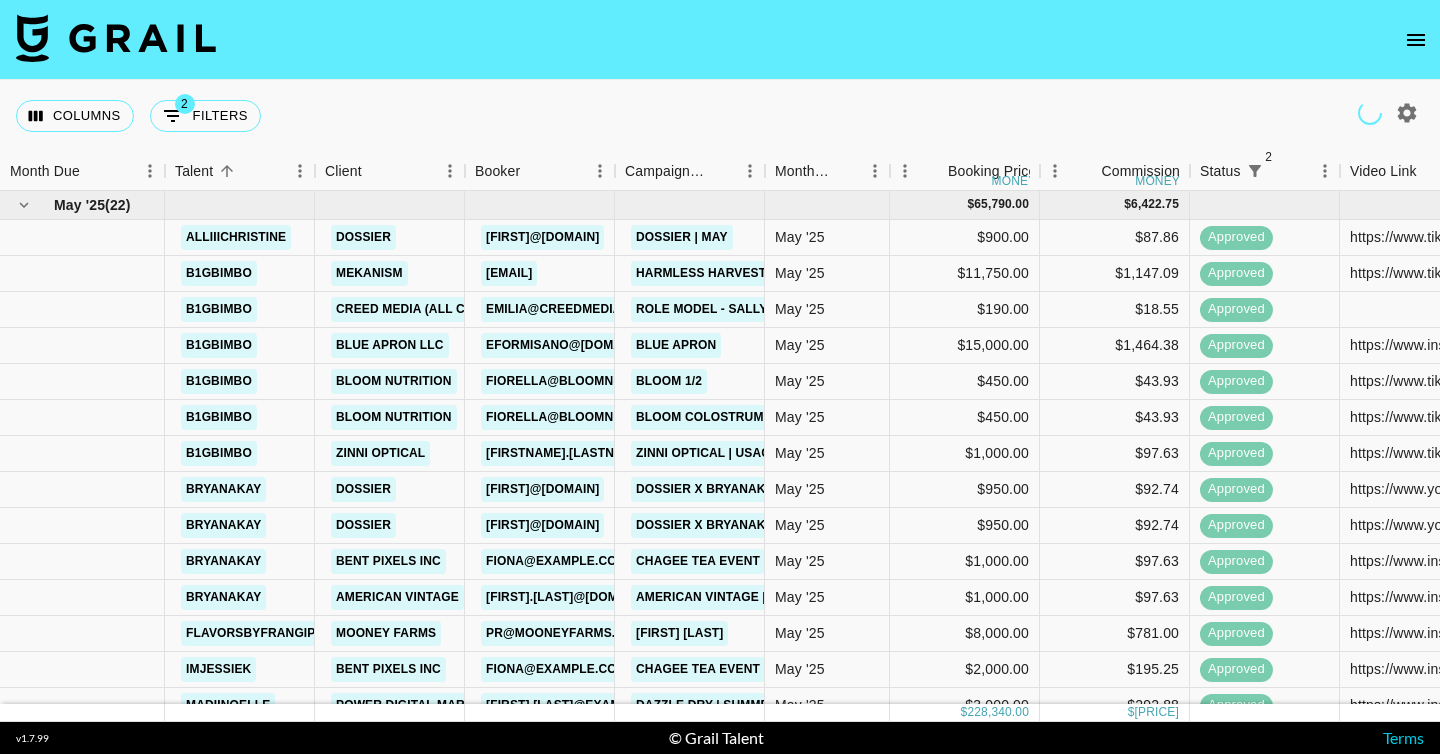 click 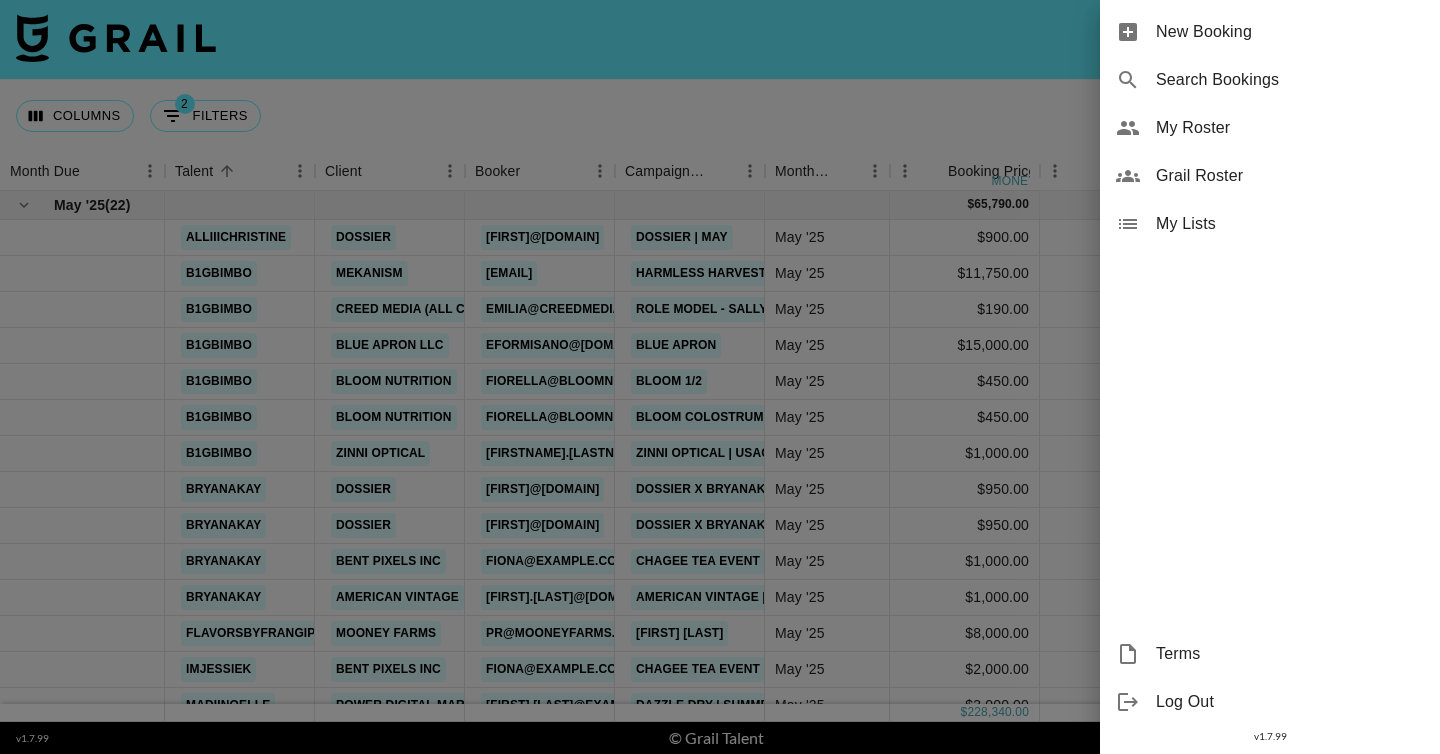 click on "New Booking" at bounding box center [1290, 32] 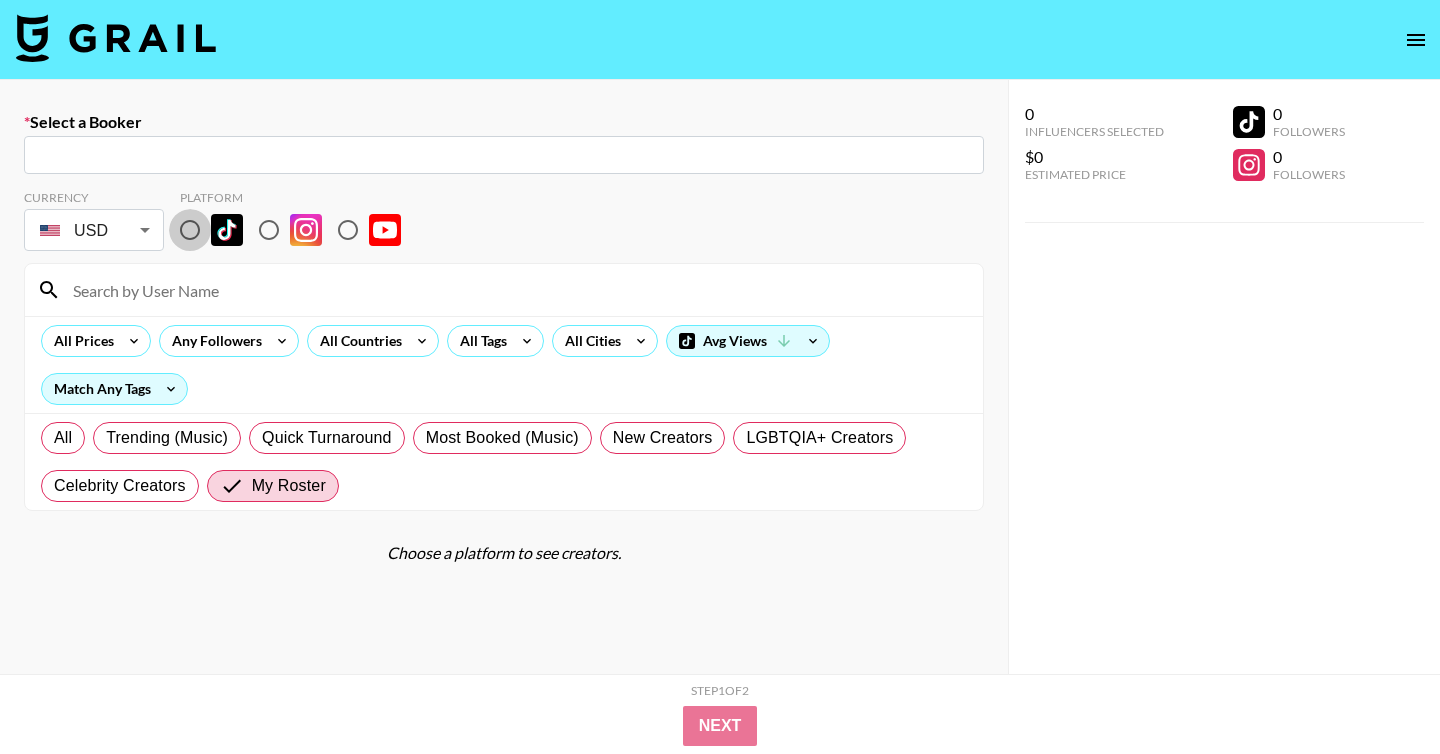 click at bounding box center (190, 230) 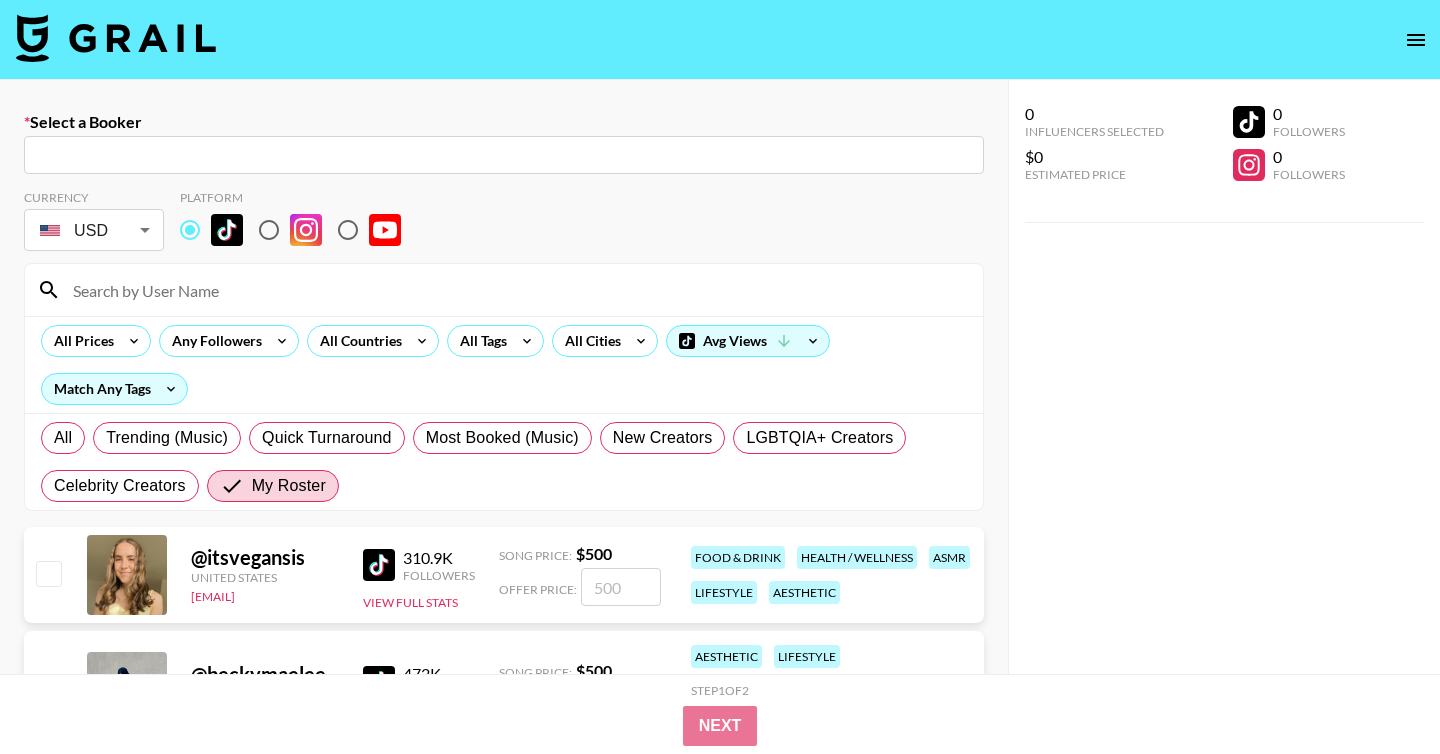 click at bounding box center [504, 155] 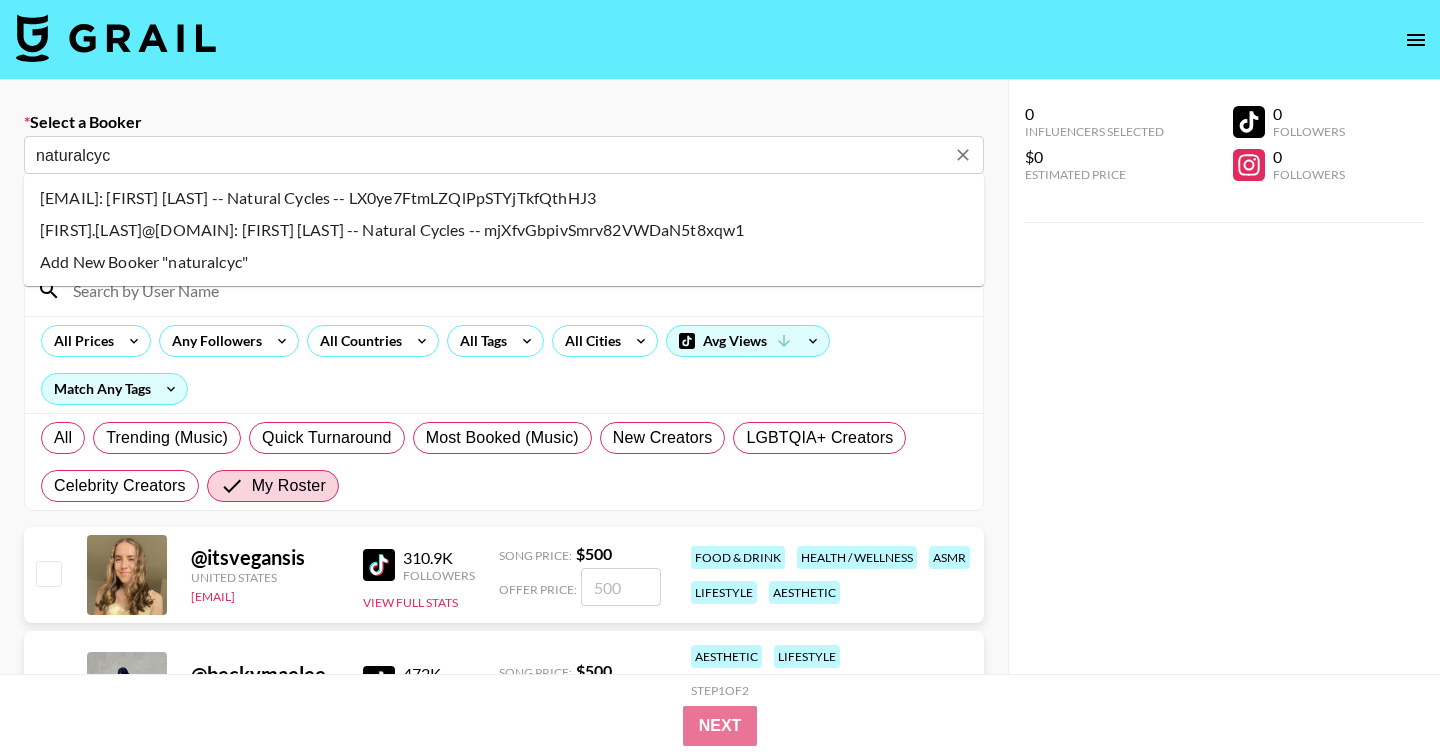 click on "[EMAIL]: [FIRST] [LAST] -- Natural Cycles -- LX0ye7FtmLZQlPpSTYjTkfQthHJ3" at bounding box center (504, 198) 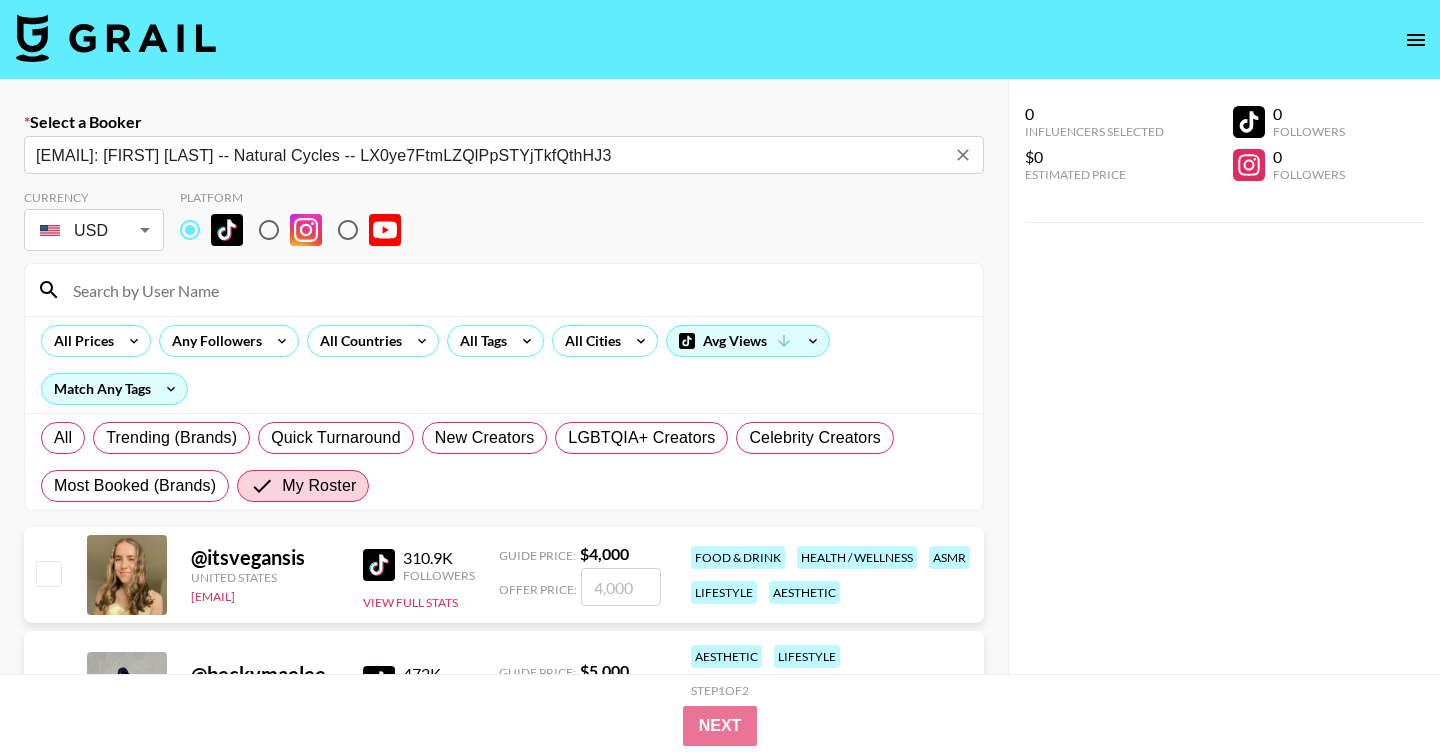 type on "[EMAIL]: [FIRST] [LAST] -- Natural Cycles -- LX0ye7FtmLZQlPpSTYjTkfQthHJ3" 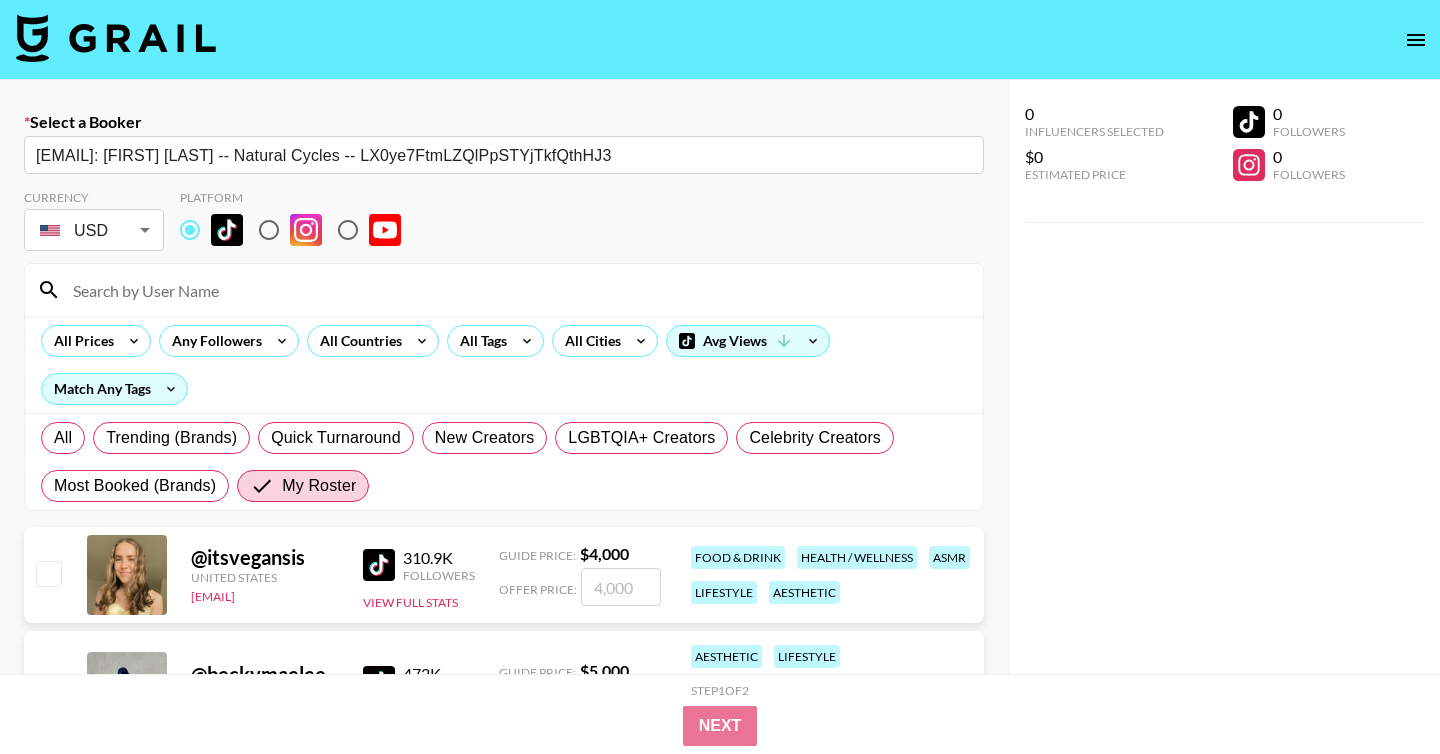 click at bounding box center (516, 290) 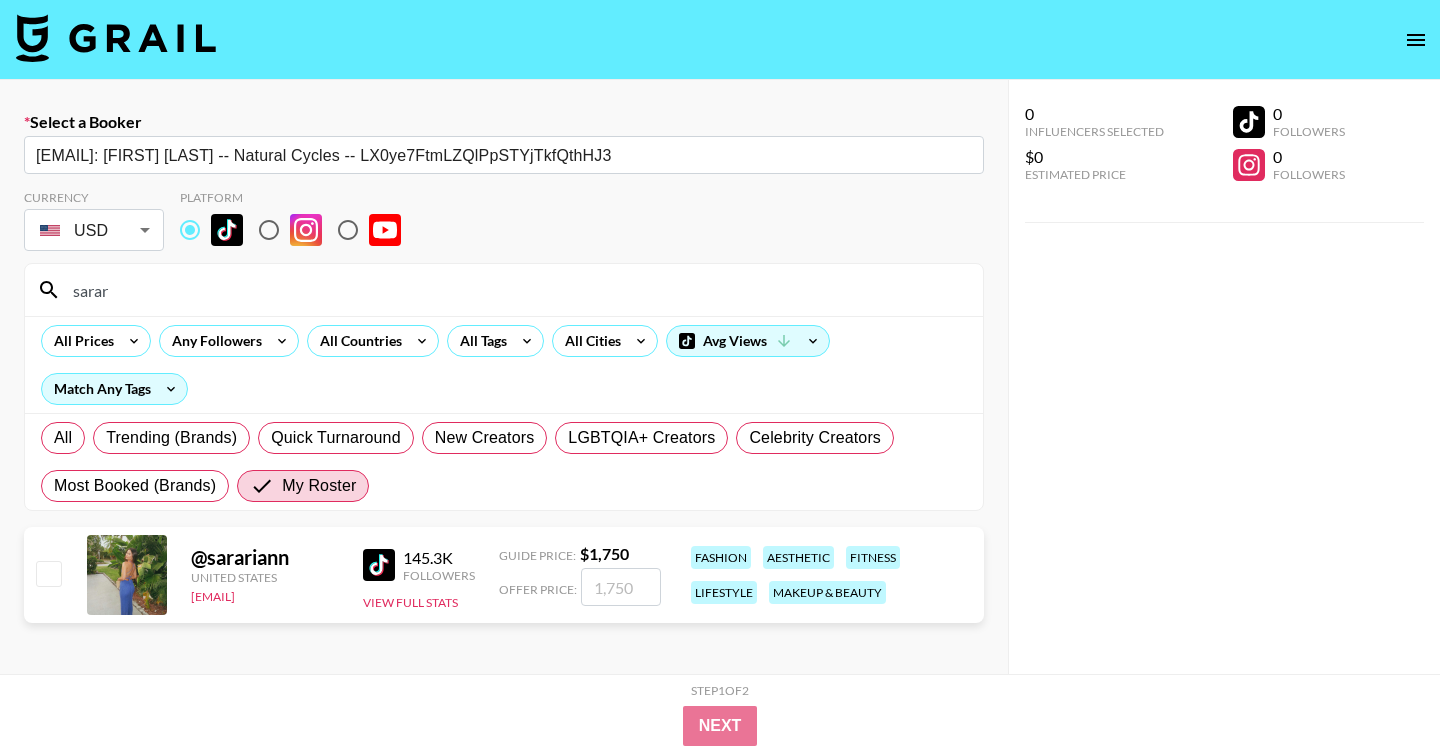 click at bounding box center [48, 573] 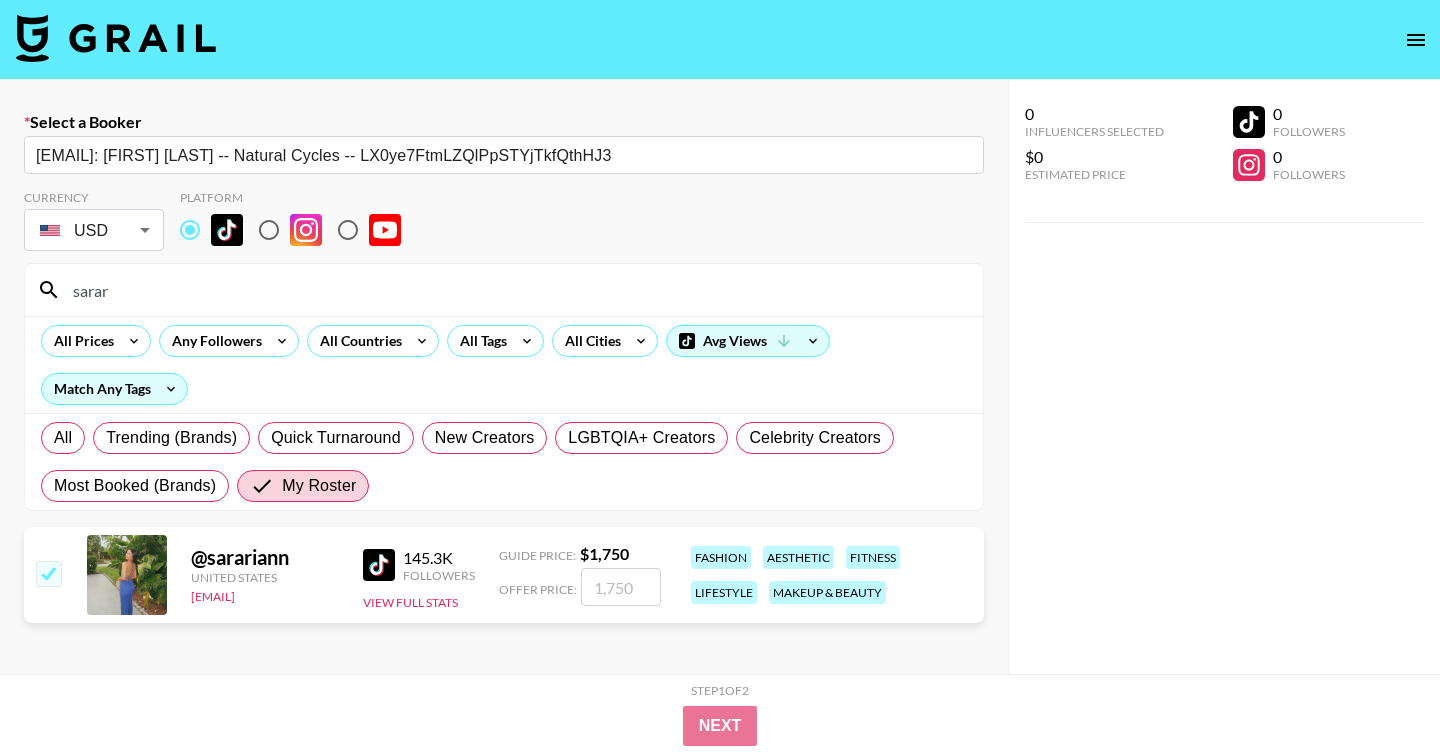 checkbox on "true" 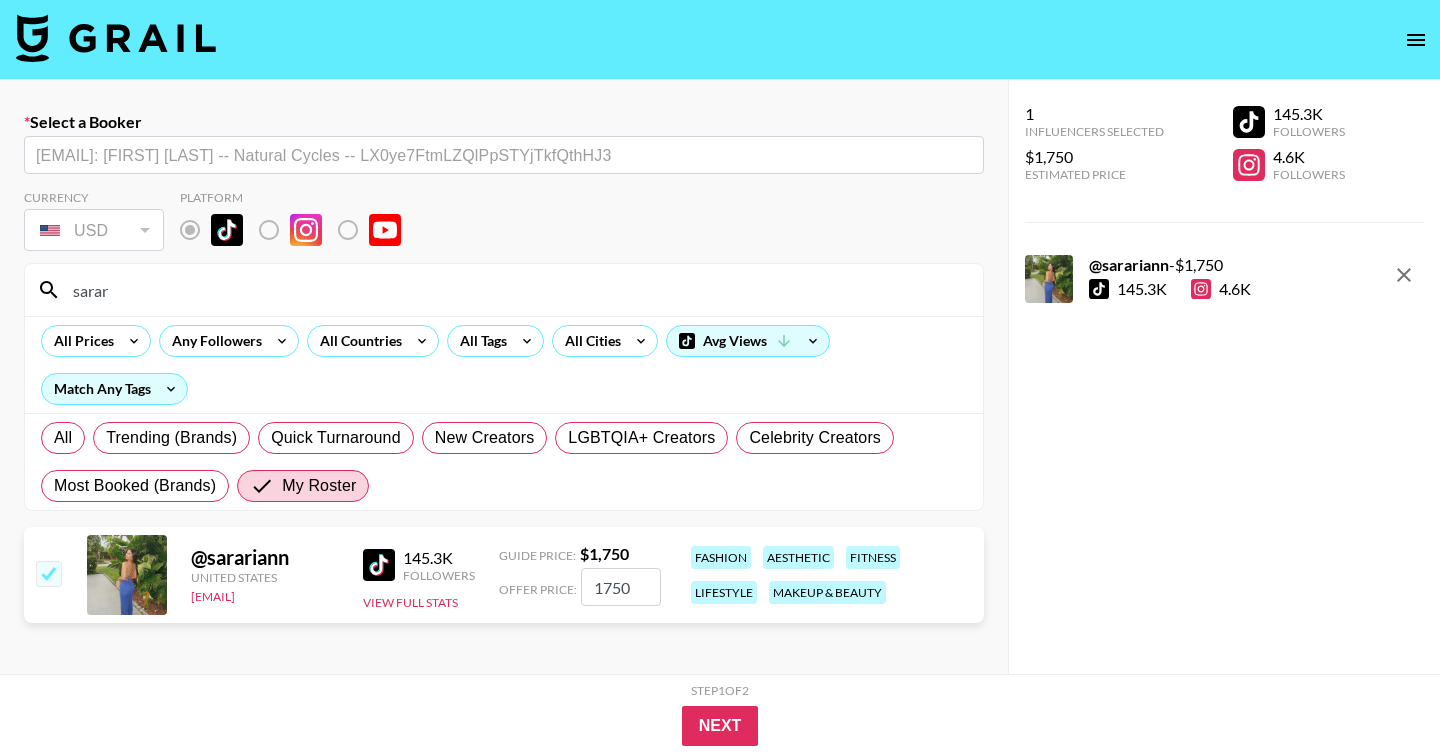 click on "1750" at bounding box center [621, 587] 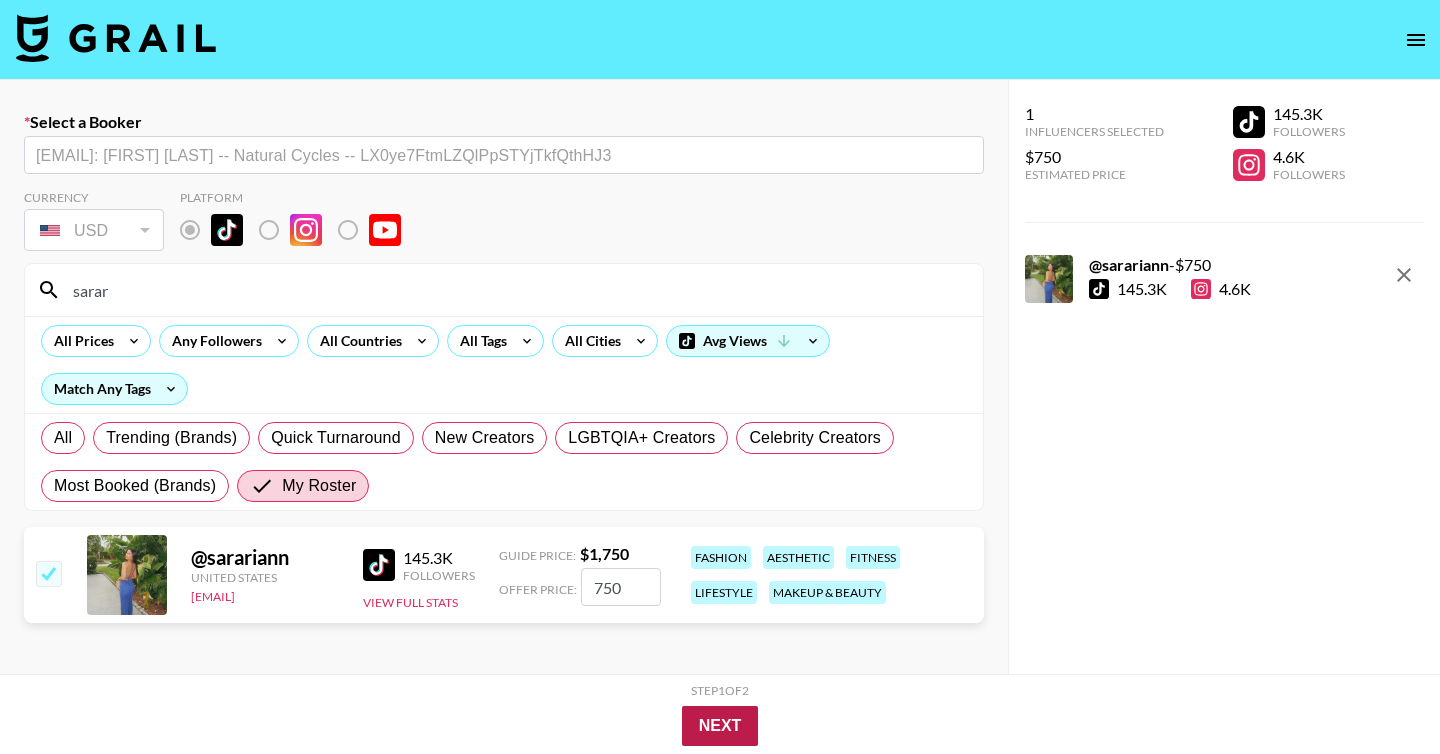 type on "750" 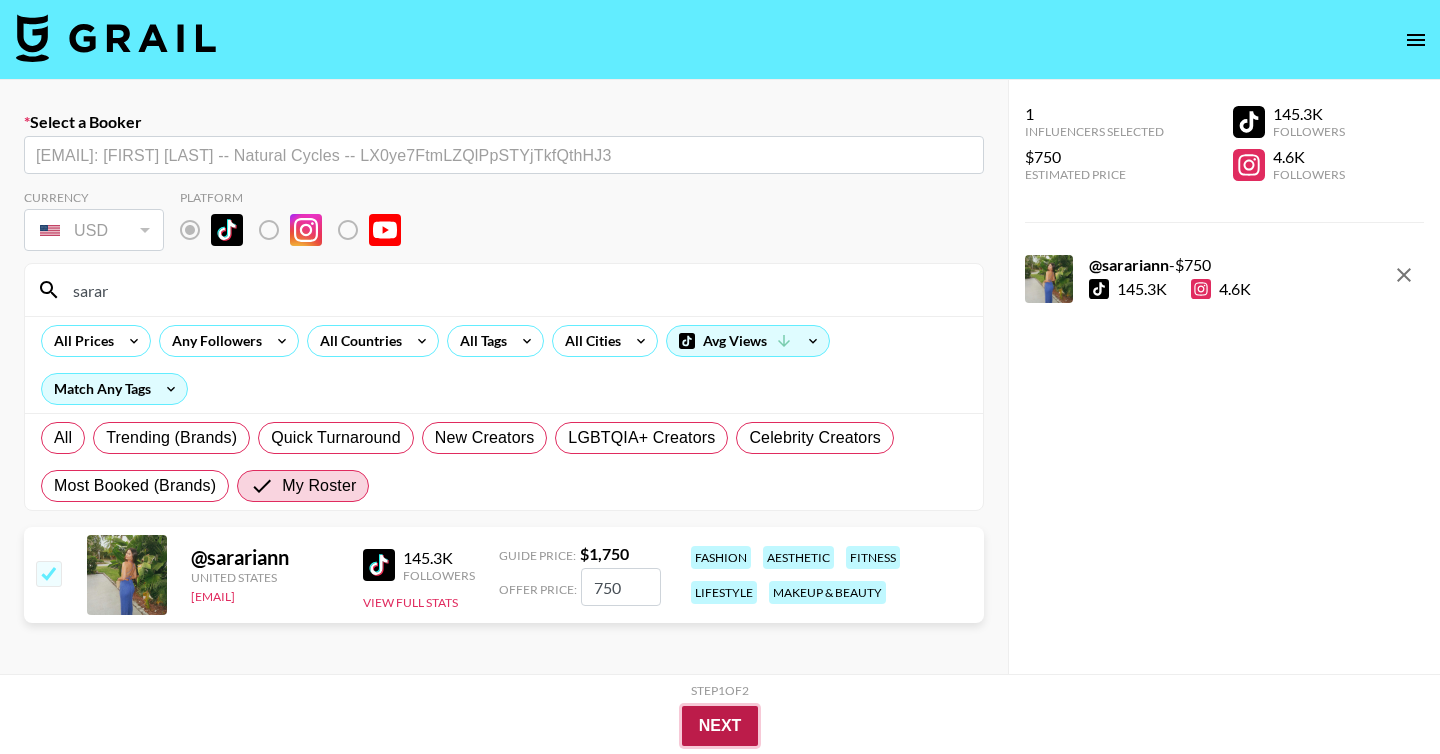 click on "Next" at bounding box center [720, 726] 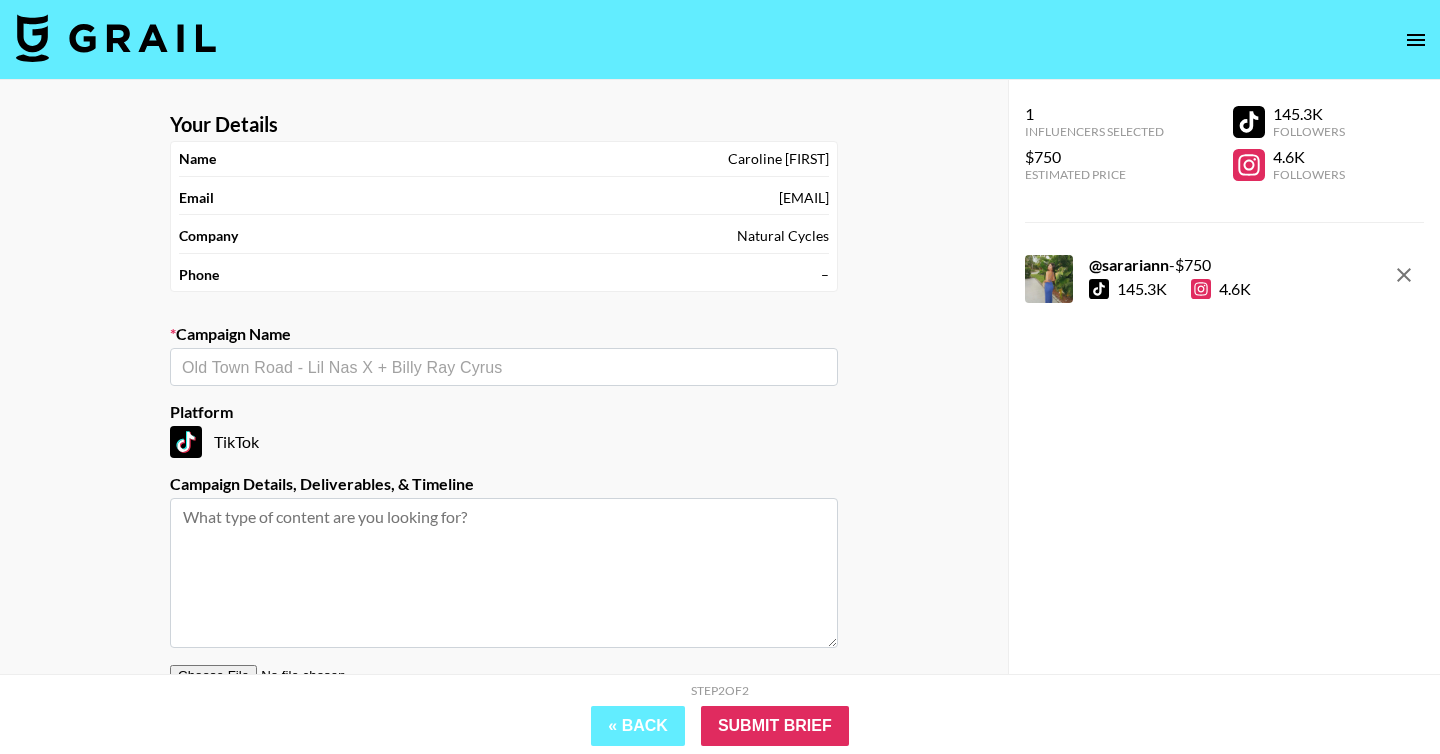 click at bounding box center (504, 367) 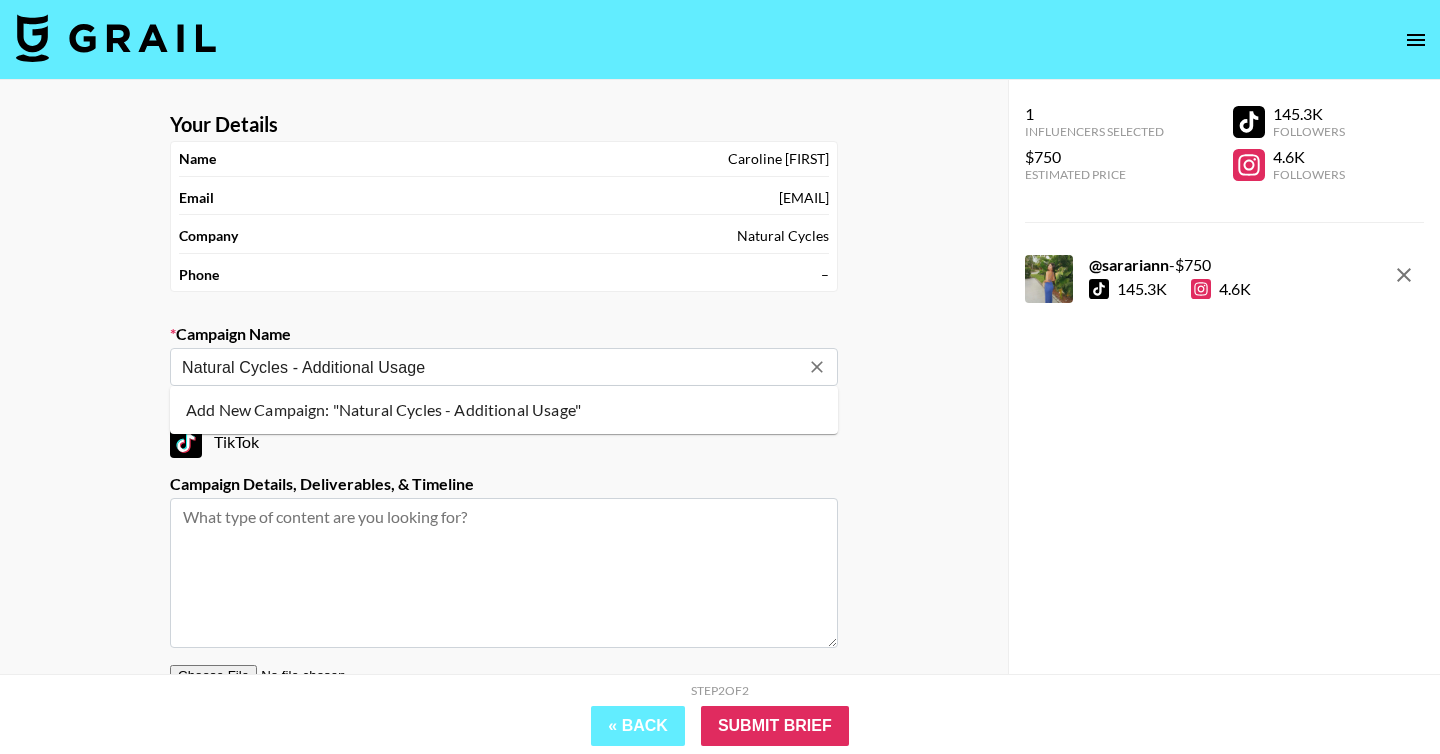 click on "Add New Campaign: "Natural Cycles - Additional Usage"" at bounding box center (504, 410) 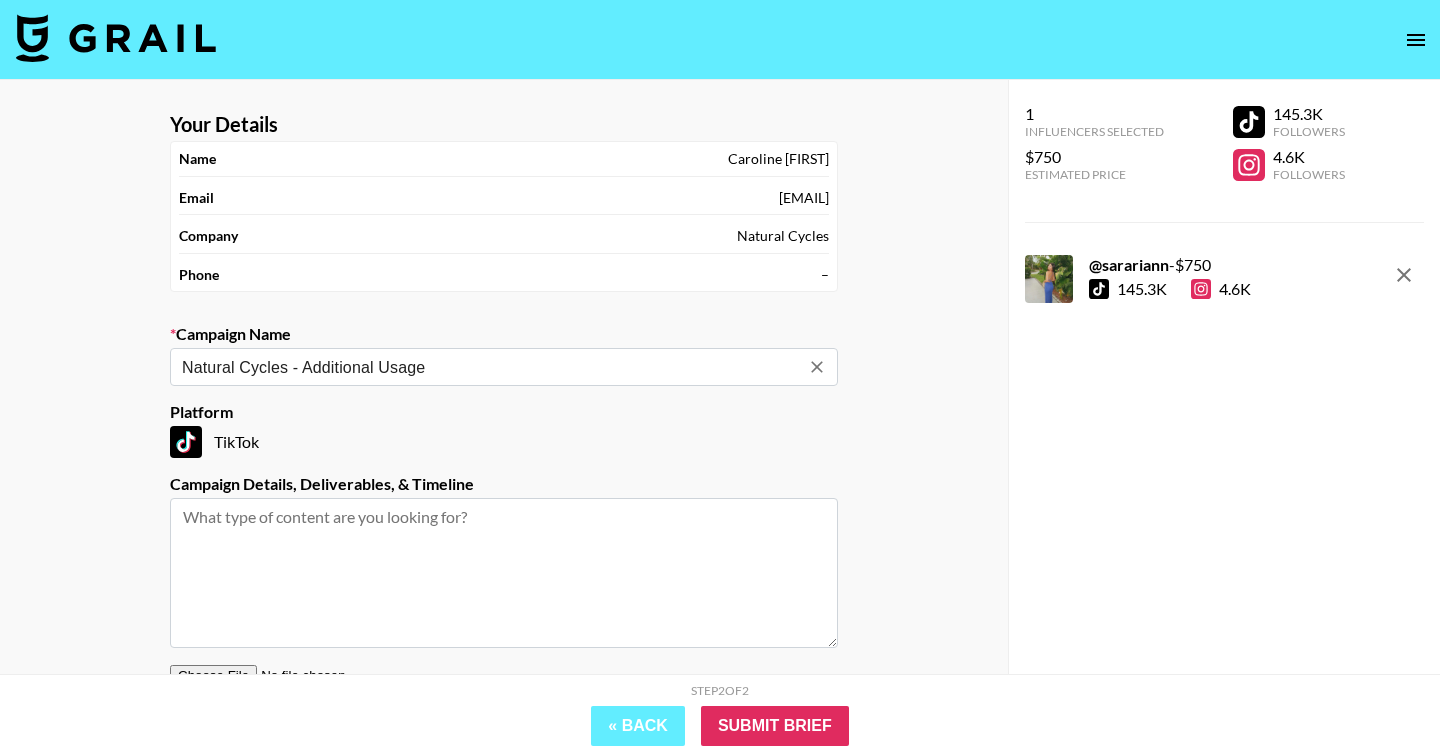 type on "Natural Cycles - Additional Usage" 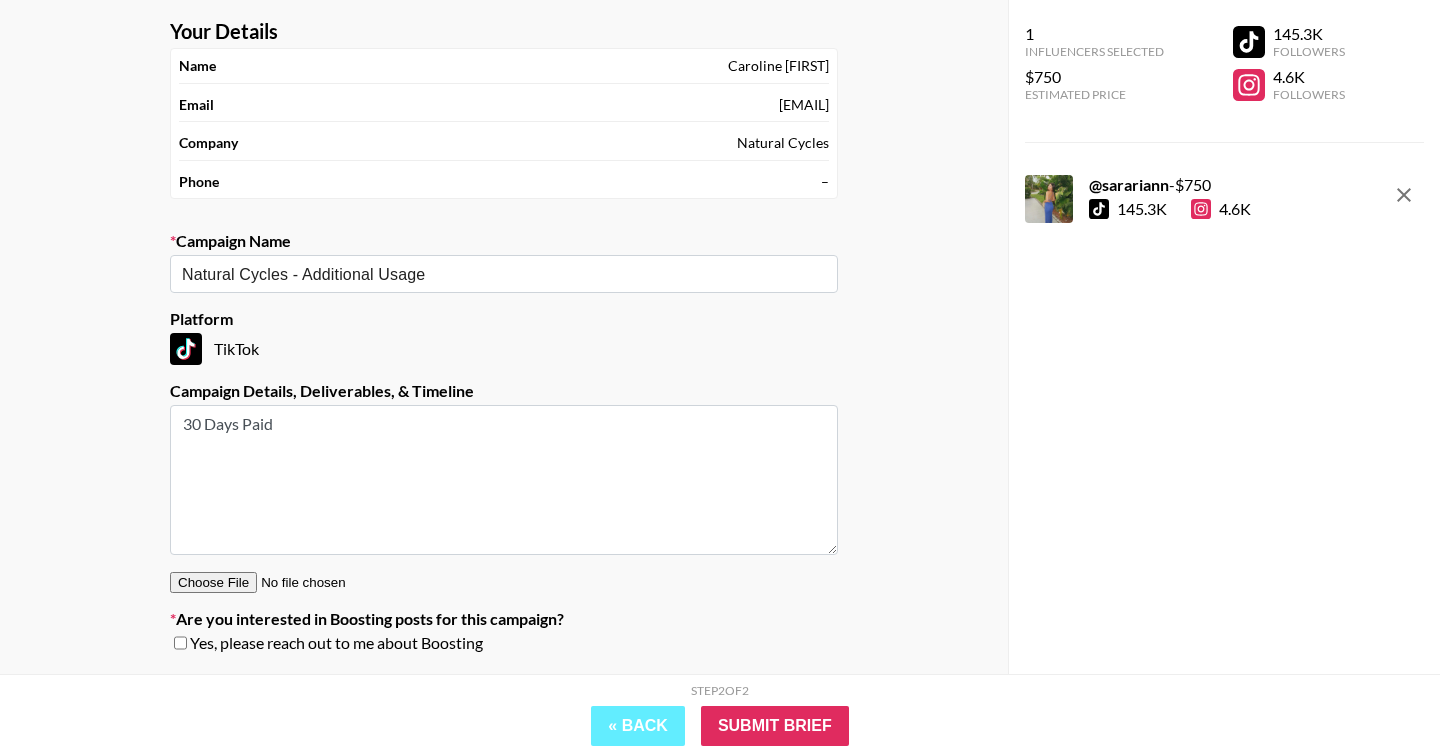 scroll, scrollTop: 152, scrollLeft: 0, axis: vertical 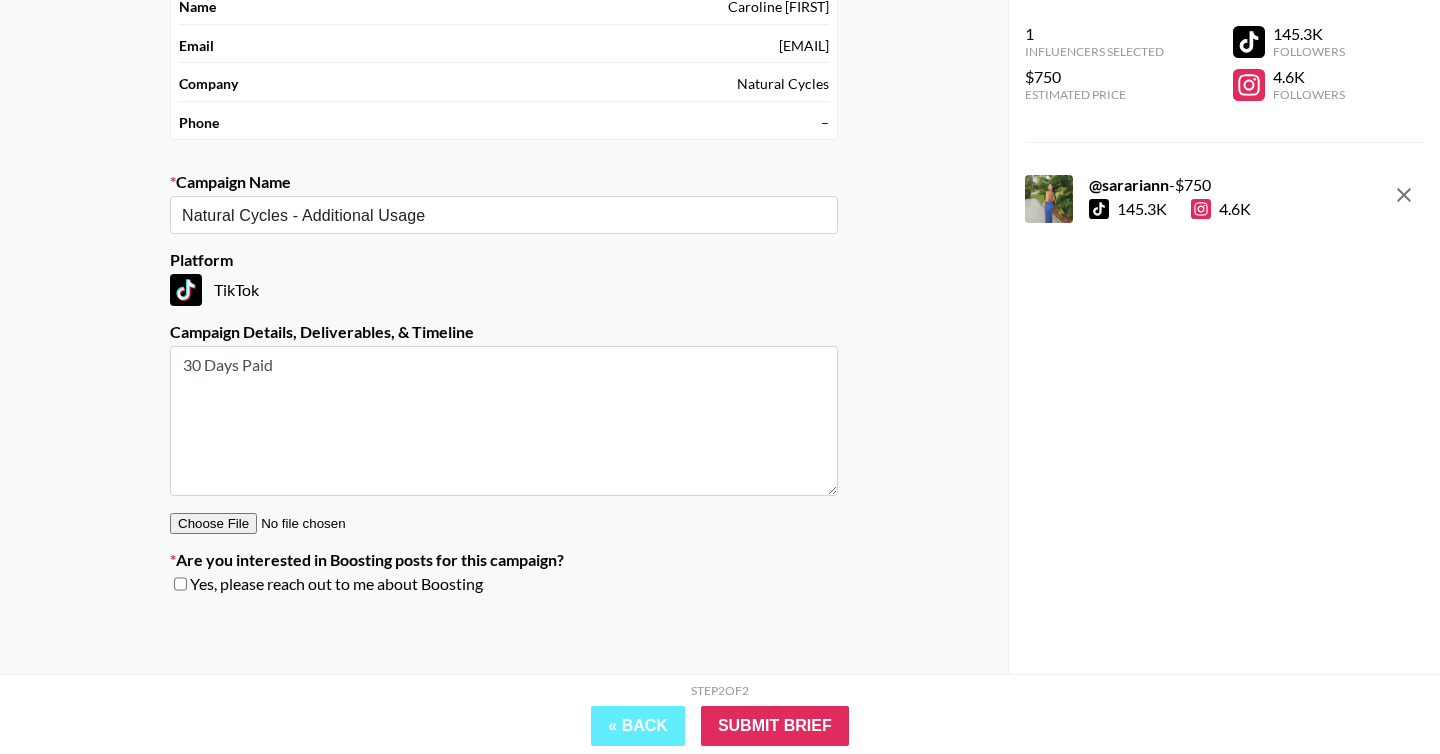 type on "30 Days Paid" 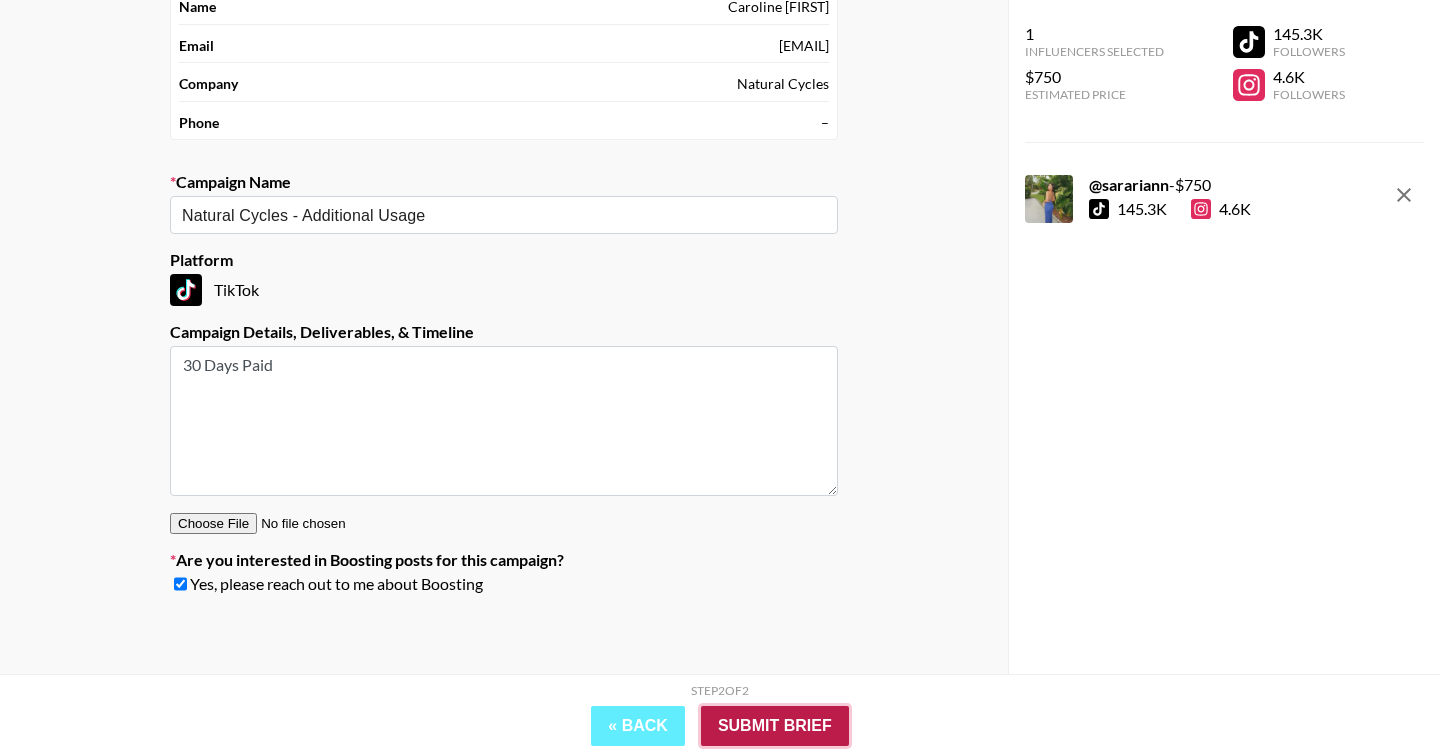 click on "Submit Brief" at bounding box center (775, 726) 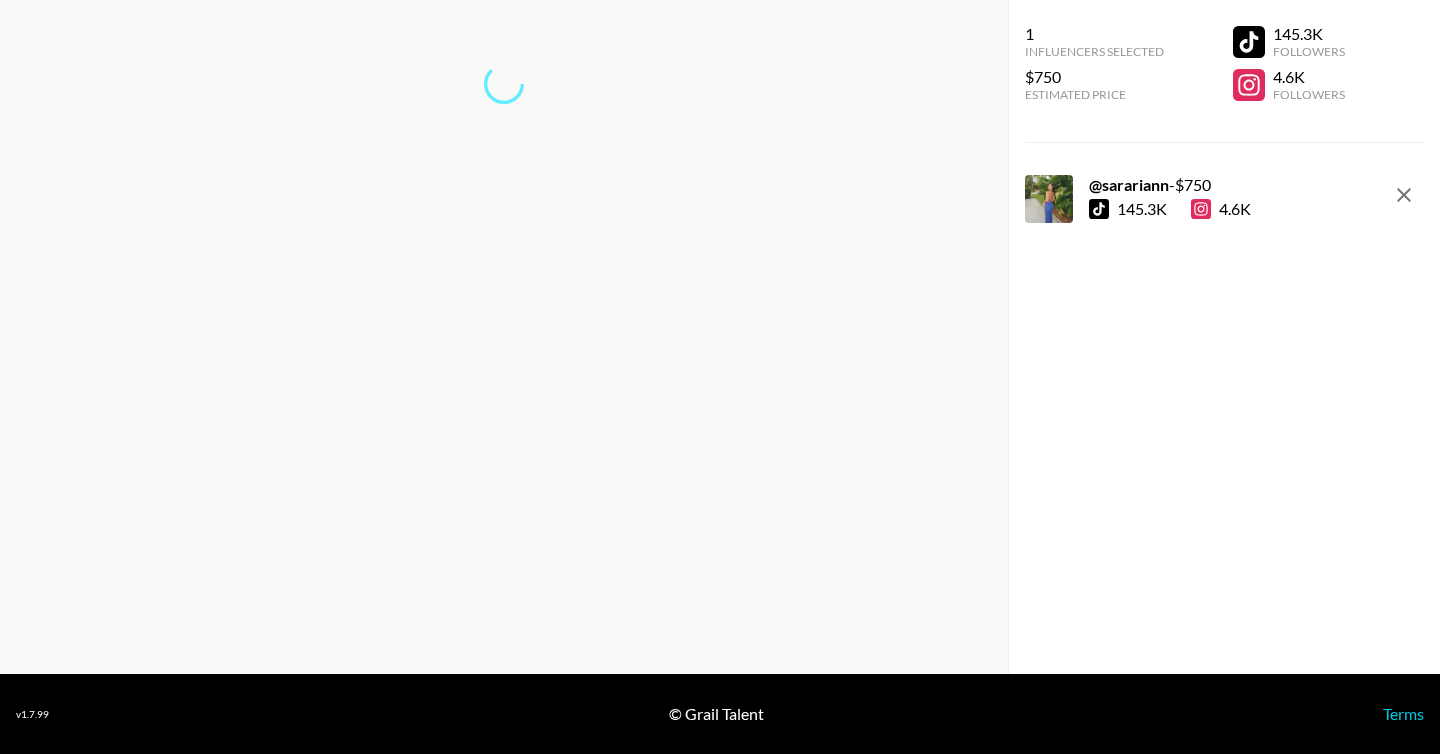 scroll, scrollTop: 80, scrollLeft: 0, axis: vertical 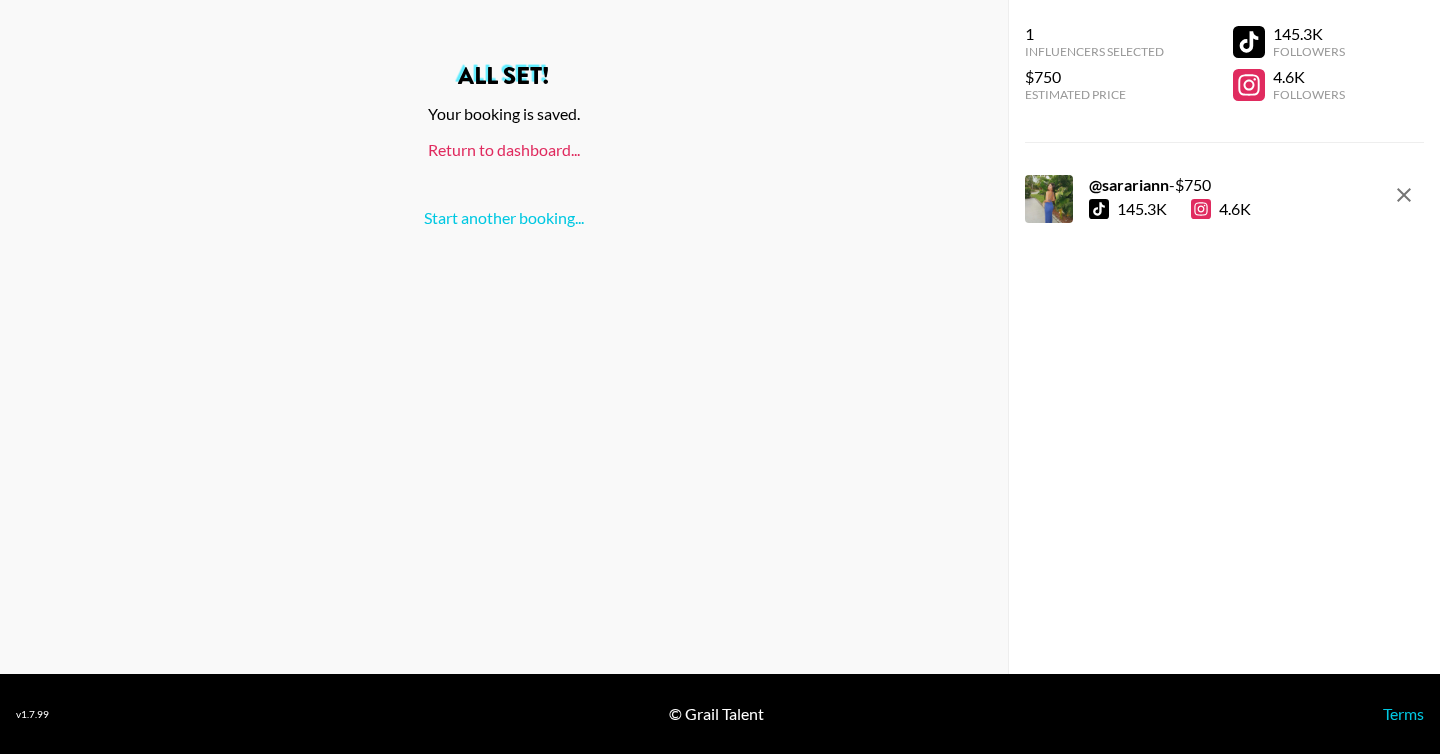click on "Return to dashboard..." at bounding box center [504, 149] 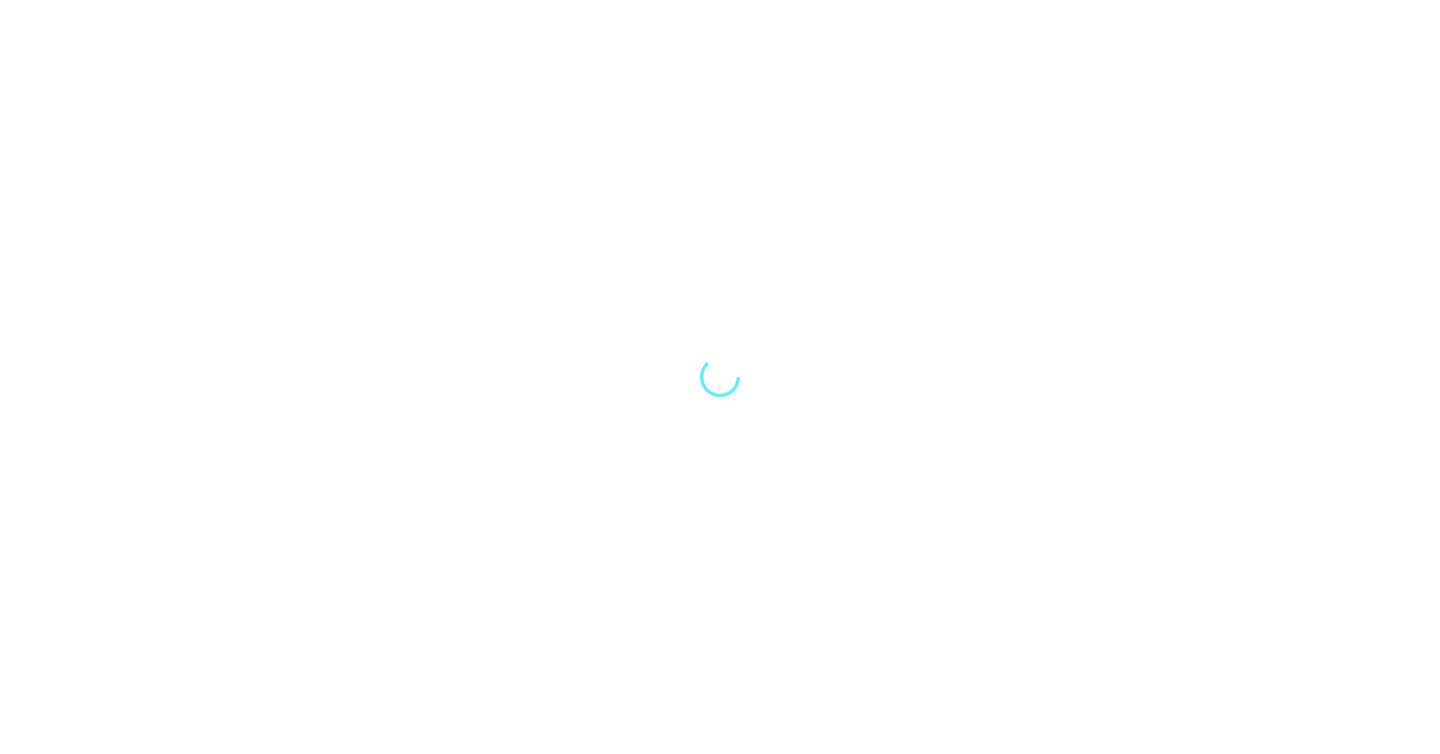 scroll, scrollTop: 0, scrollLeft: 0, axis: both 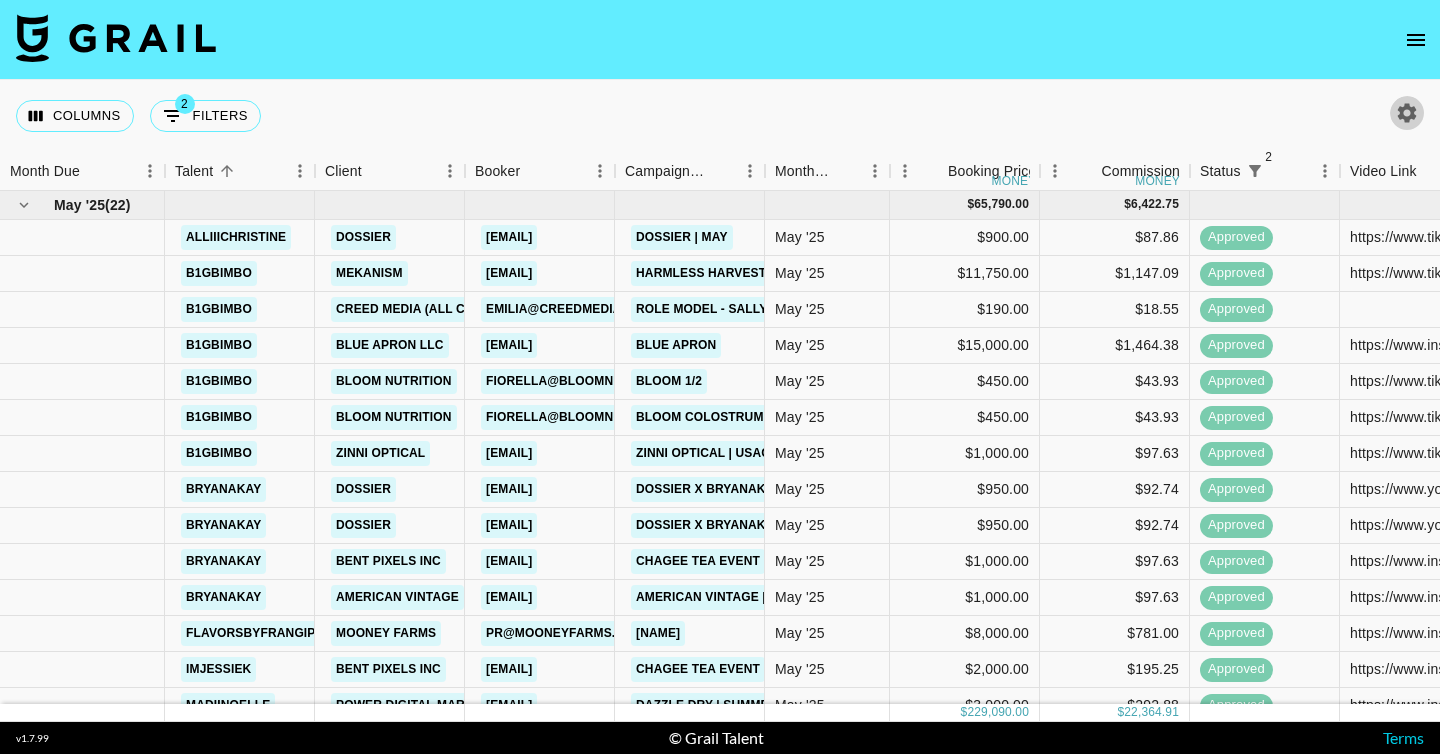click 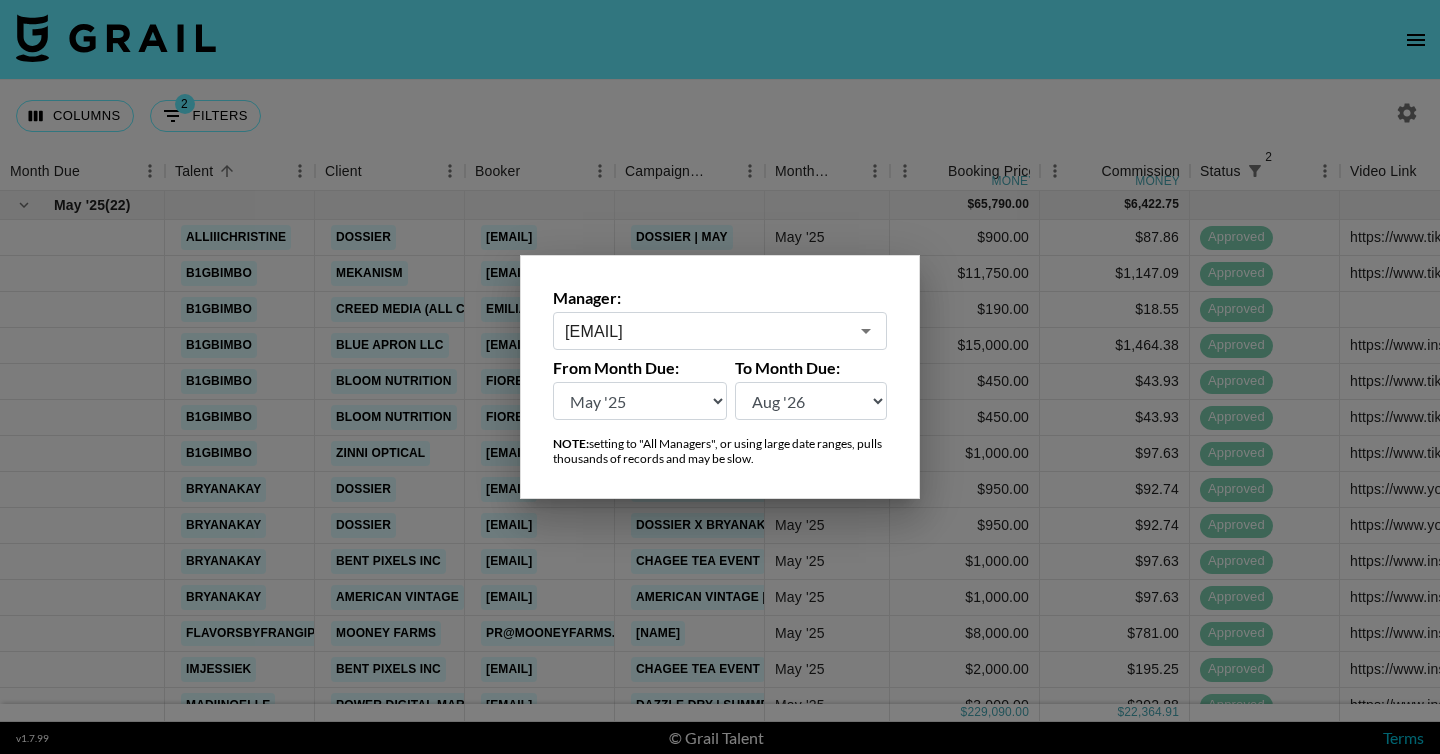 click on "Aug '26 Jul '26 Jun '26 May '26 Apr '26 Mar '26 Feb '26 Jan '26 Dec '25 Nov '25 Oct '25 Sep '25 Aug '25 Jul '25 Jun '25 May '25 Apr '25 Mar '25 Feb '25 Jan '25 Dec '24 Nov '24 Oct '24 Sep '24 Aug '24" at bounding box center [640, 401] 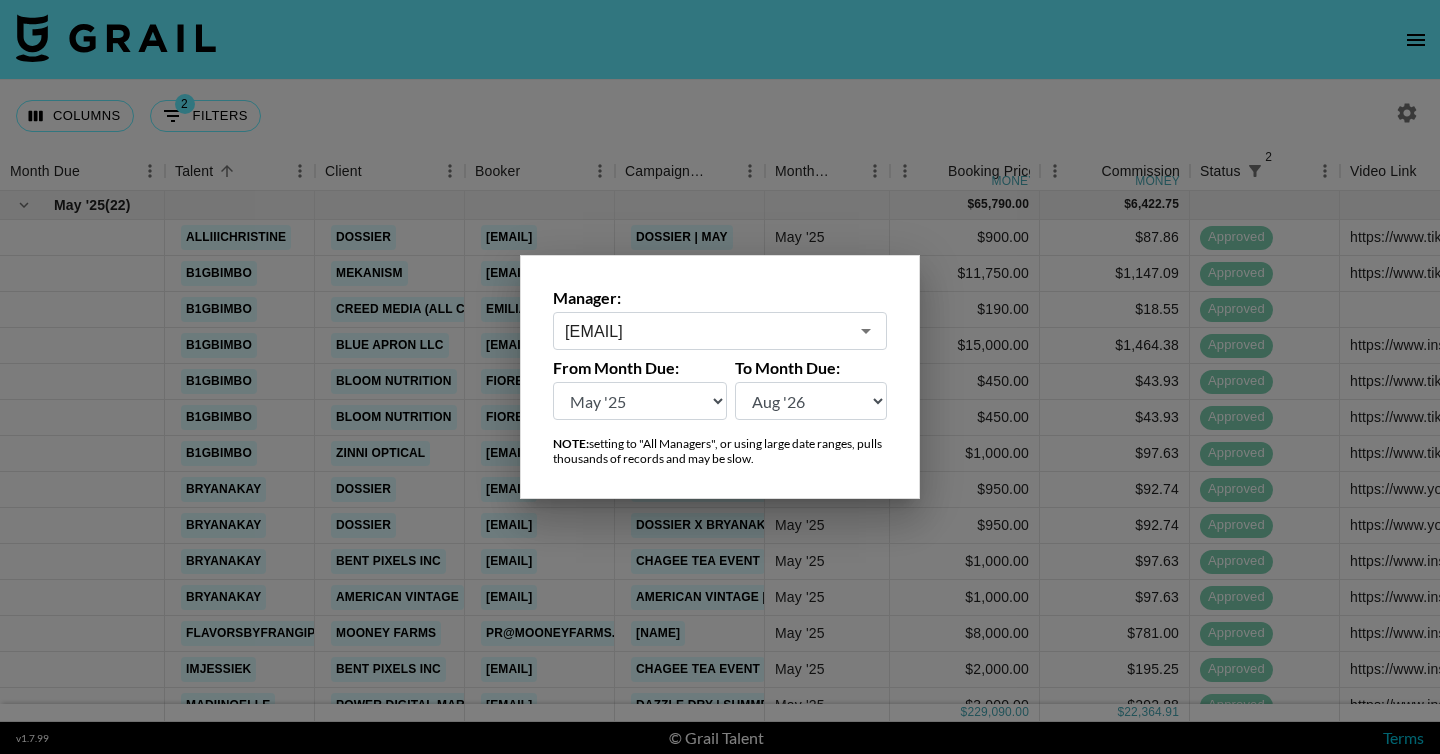 select on "Sep '24" 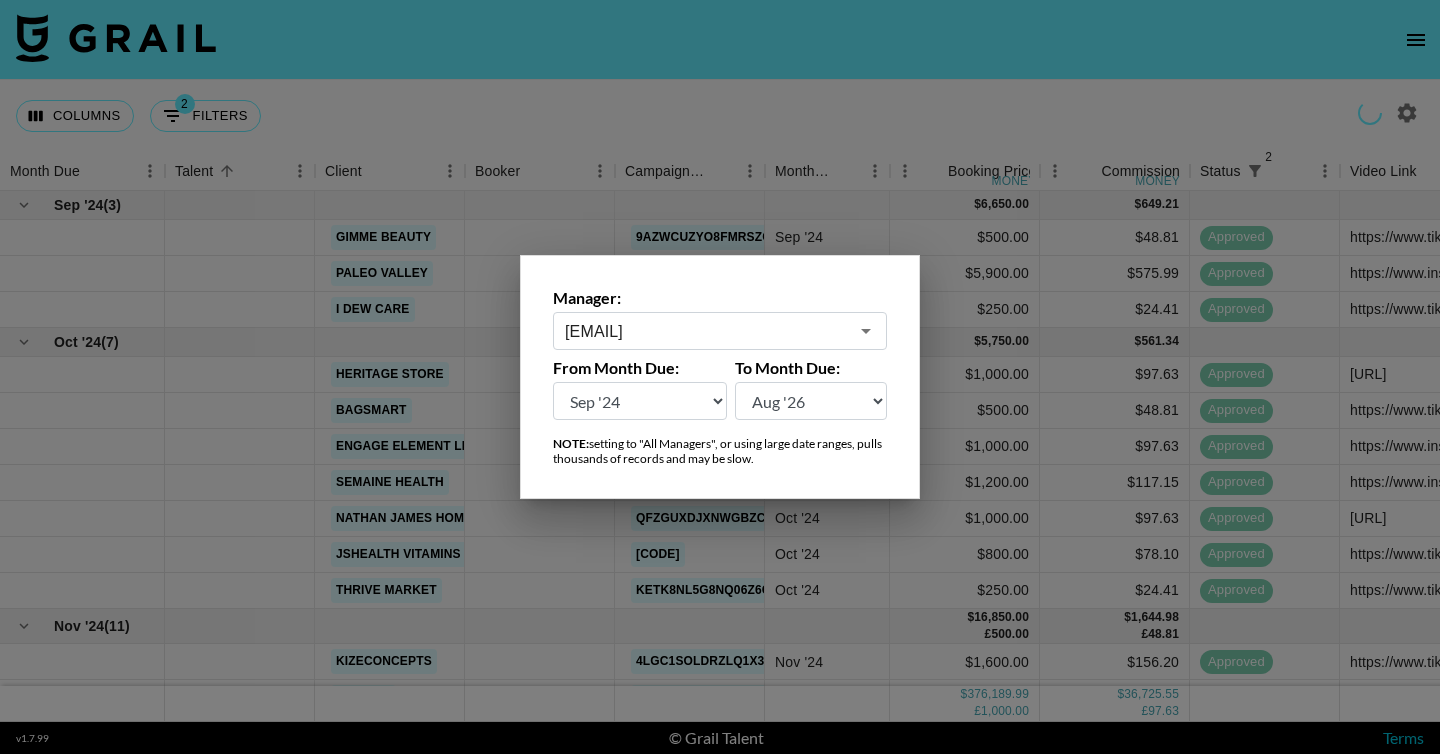 click at bounding box center (720, 377) 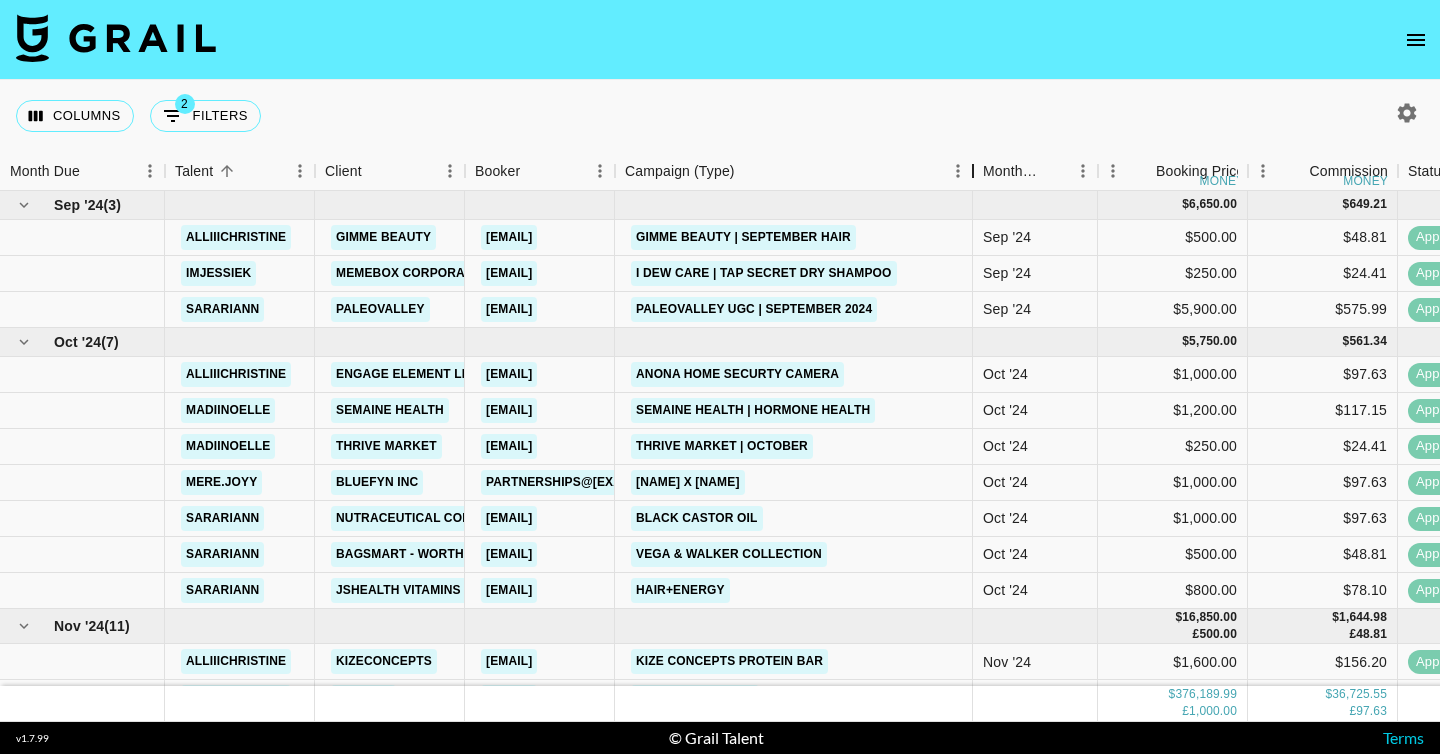 drag, startPoint x: 766, startPoint y: 169, endPoint x: 974, endPoint y: 180, distance: 208.29066 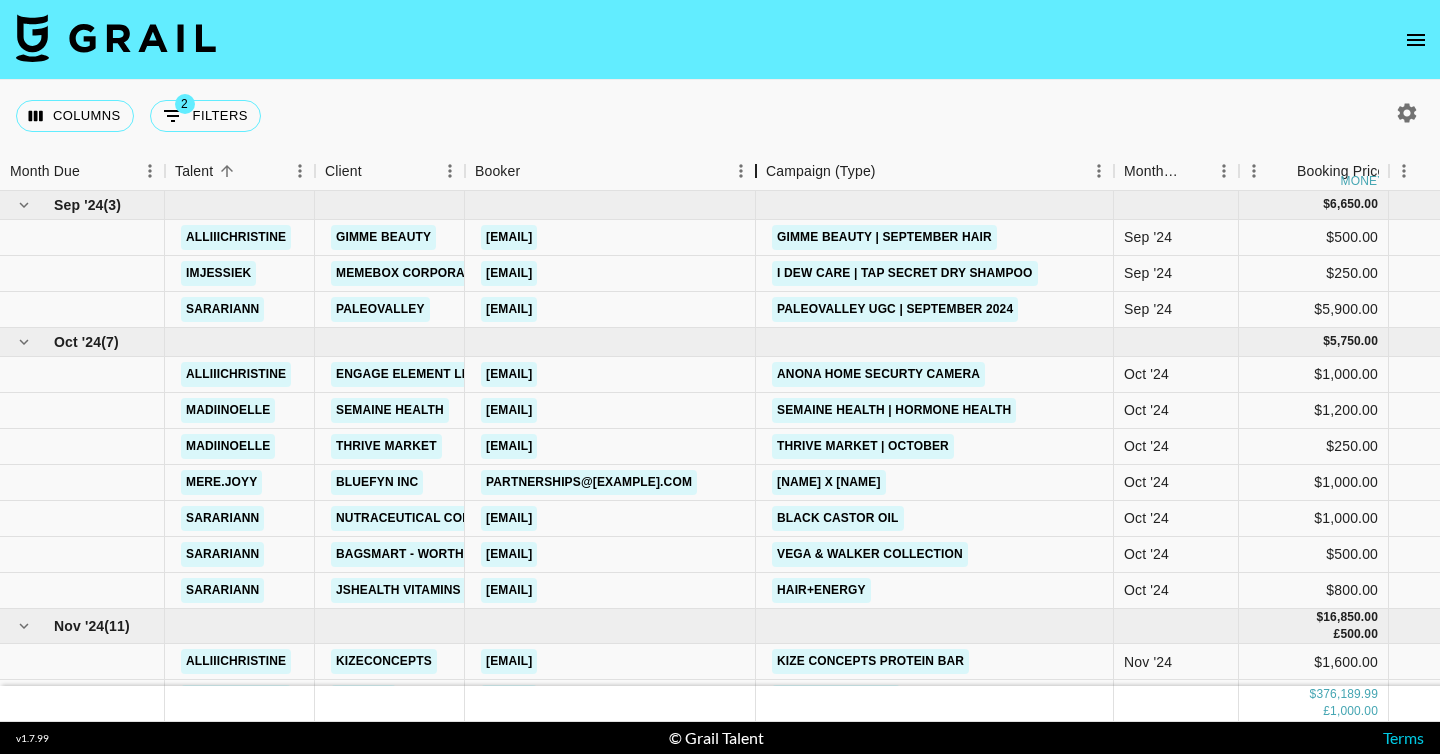 drag, startPoint x: 608, startPoint y: 171, endPoint x: 749, endPoint y: 182, distance: 141.42842 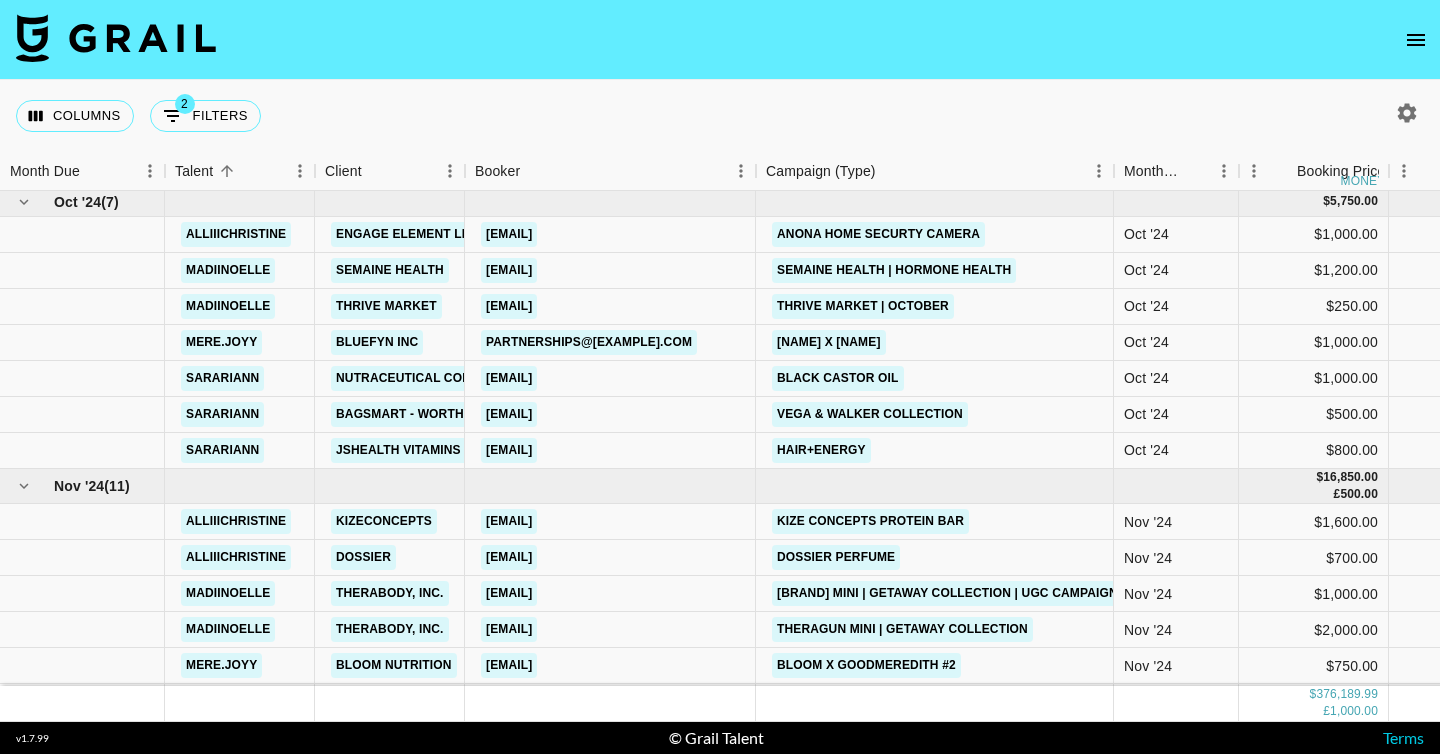 scroll, scrollTop: 142, scrollLeft: 0, axis: vertical 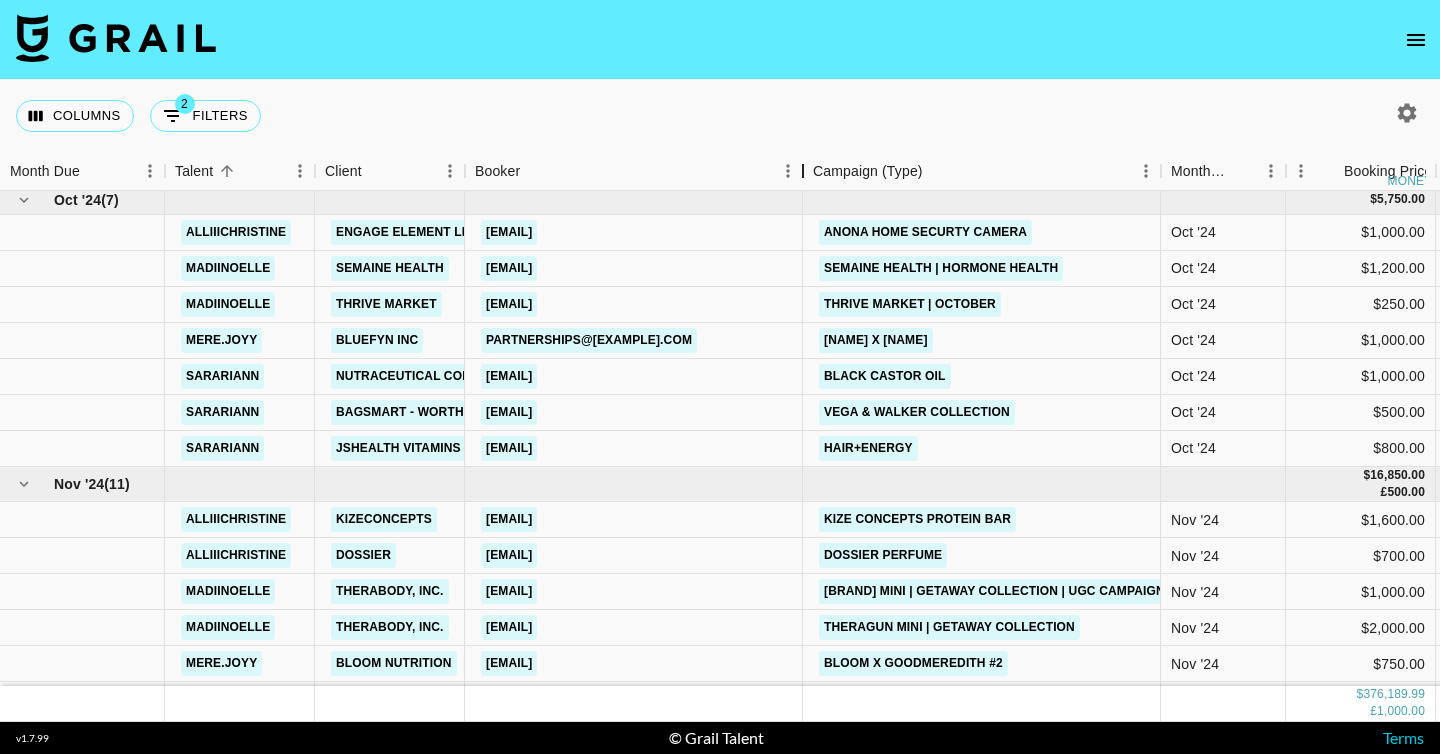 drag, startPoint x: 759, startPoint y: 173, endPoint x: 804, endPoint y: 182, distance: 45.891174 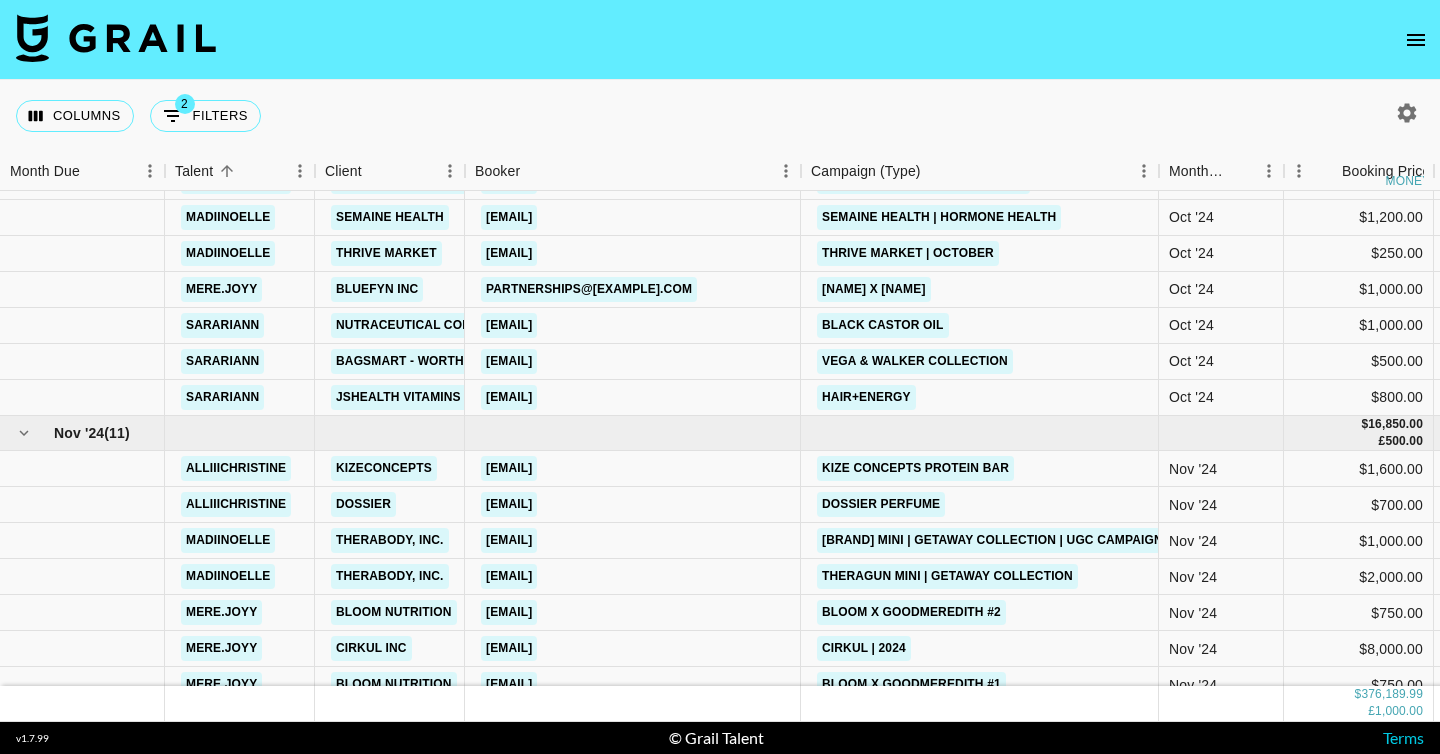 scroll, scrollTop: 195, scrollLeft: 0, axis: vertical 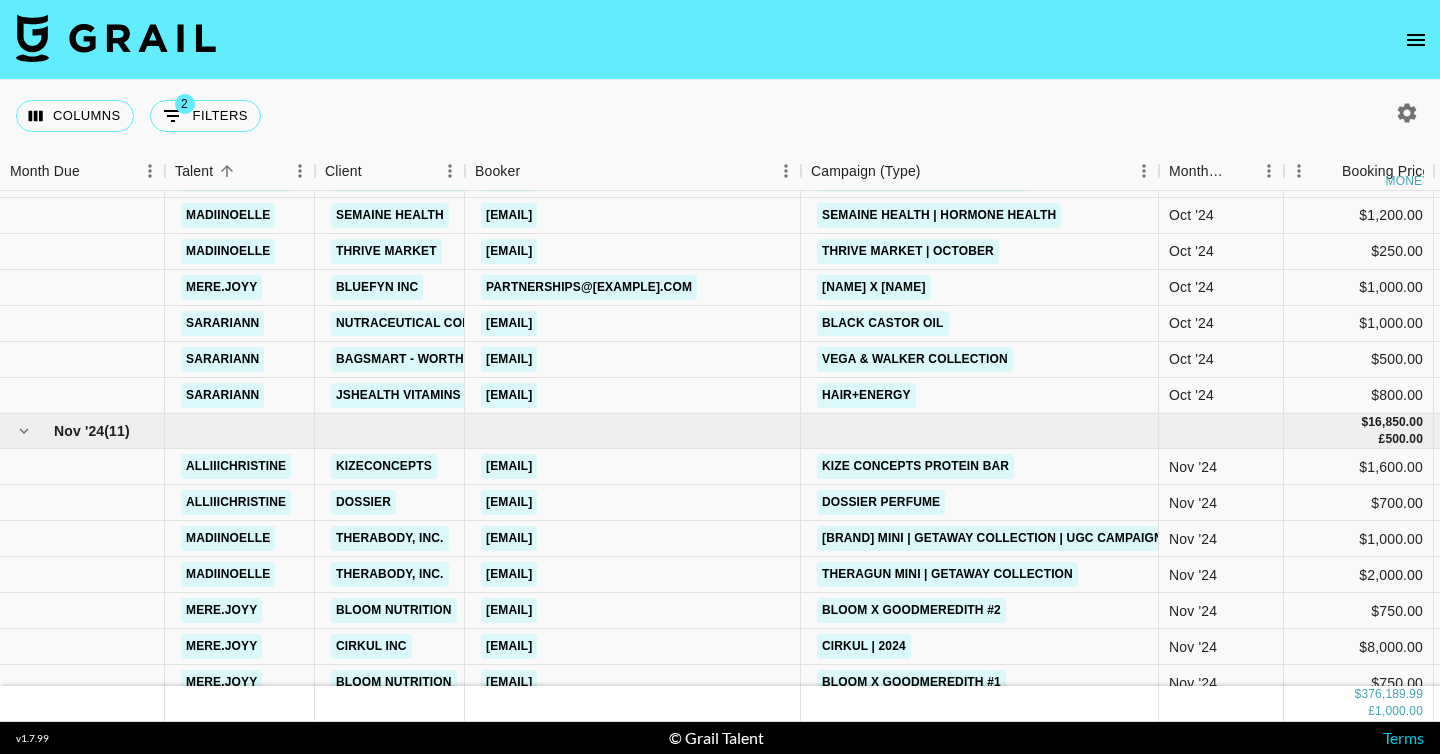 type 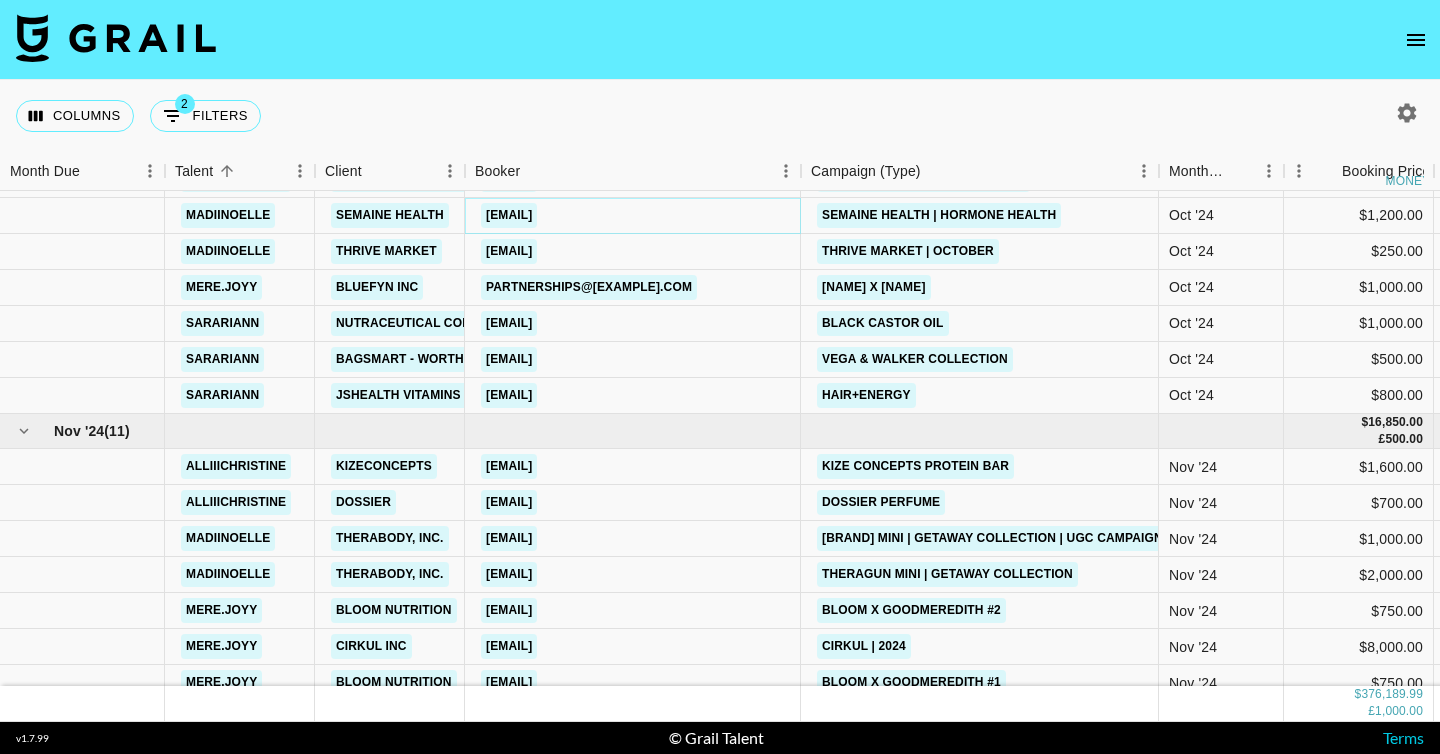 copy on "[EMAIL]" 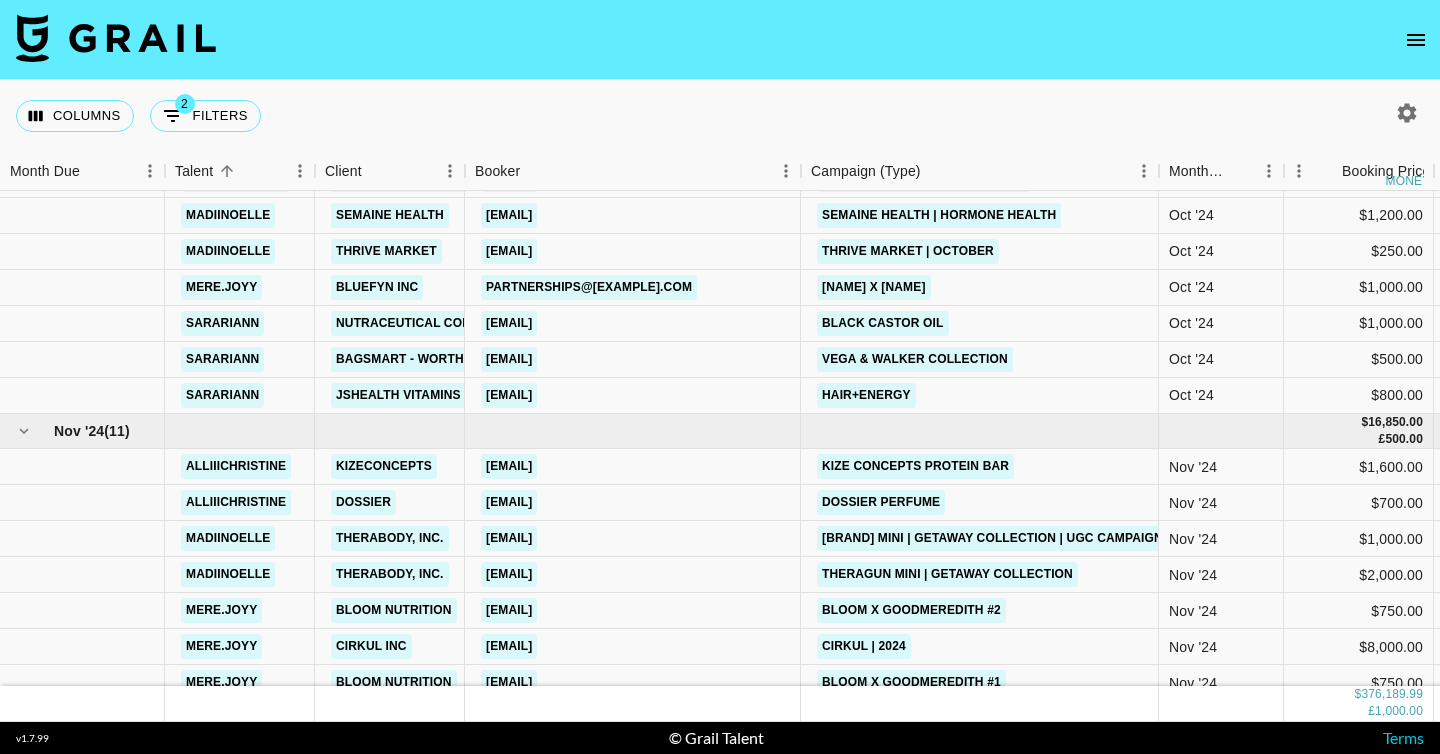 drag, startPoint x: 582, startPoint y: 211, endPoint x: 307, endPoint y: 13, distance: 338.8643 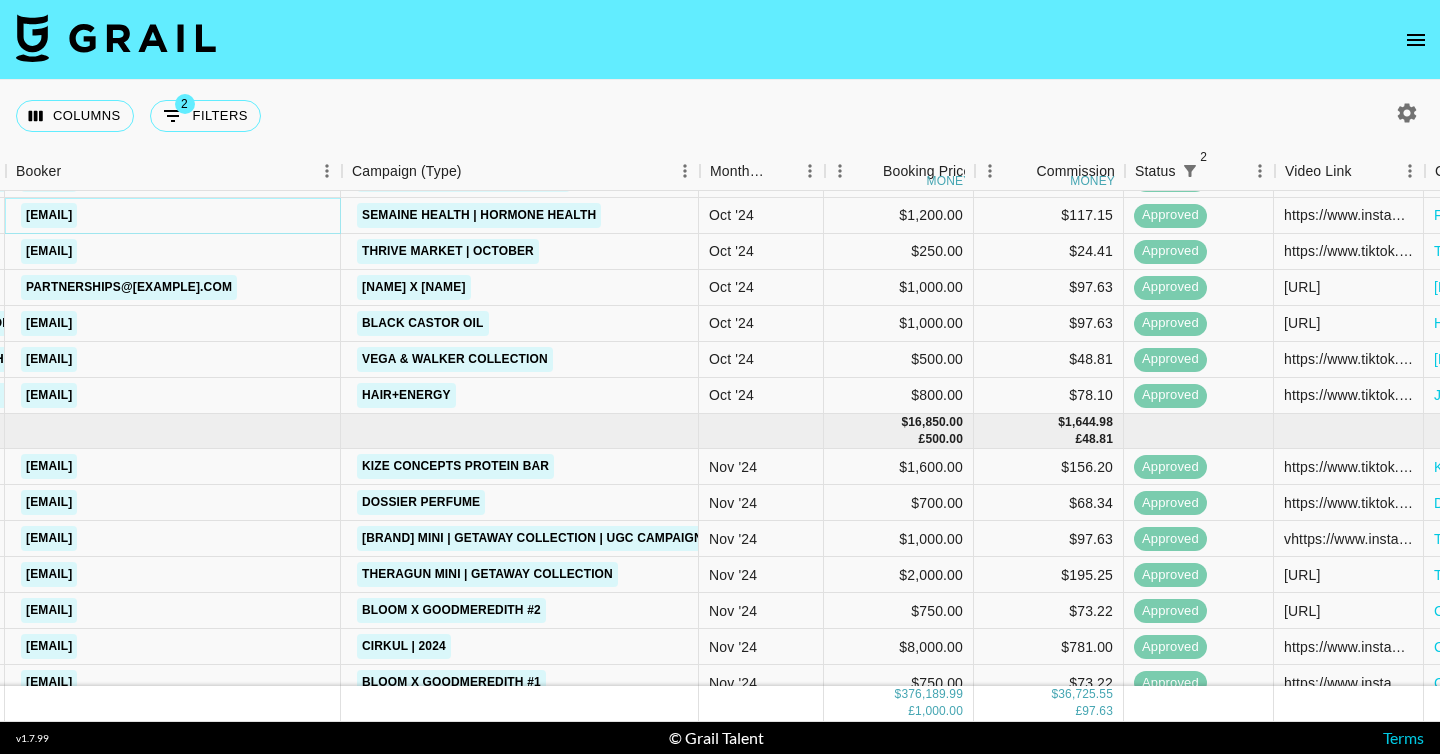 scroll, scrollTop: 195, scrollLeft: 0, axis: vertical 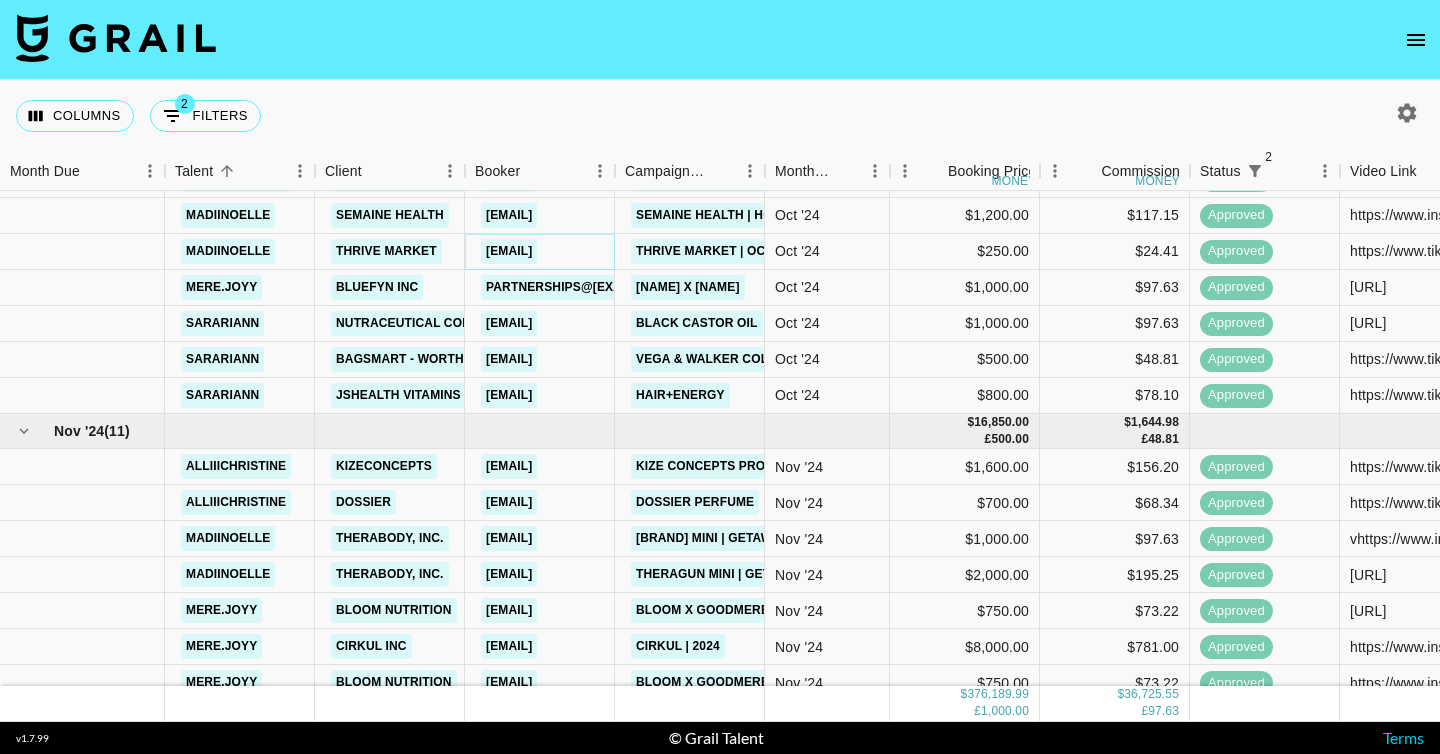 copy on "[EMAIL]" 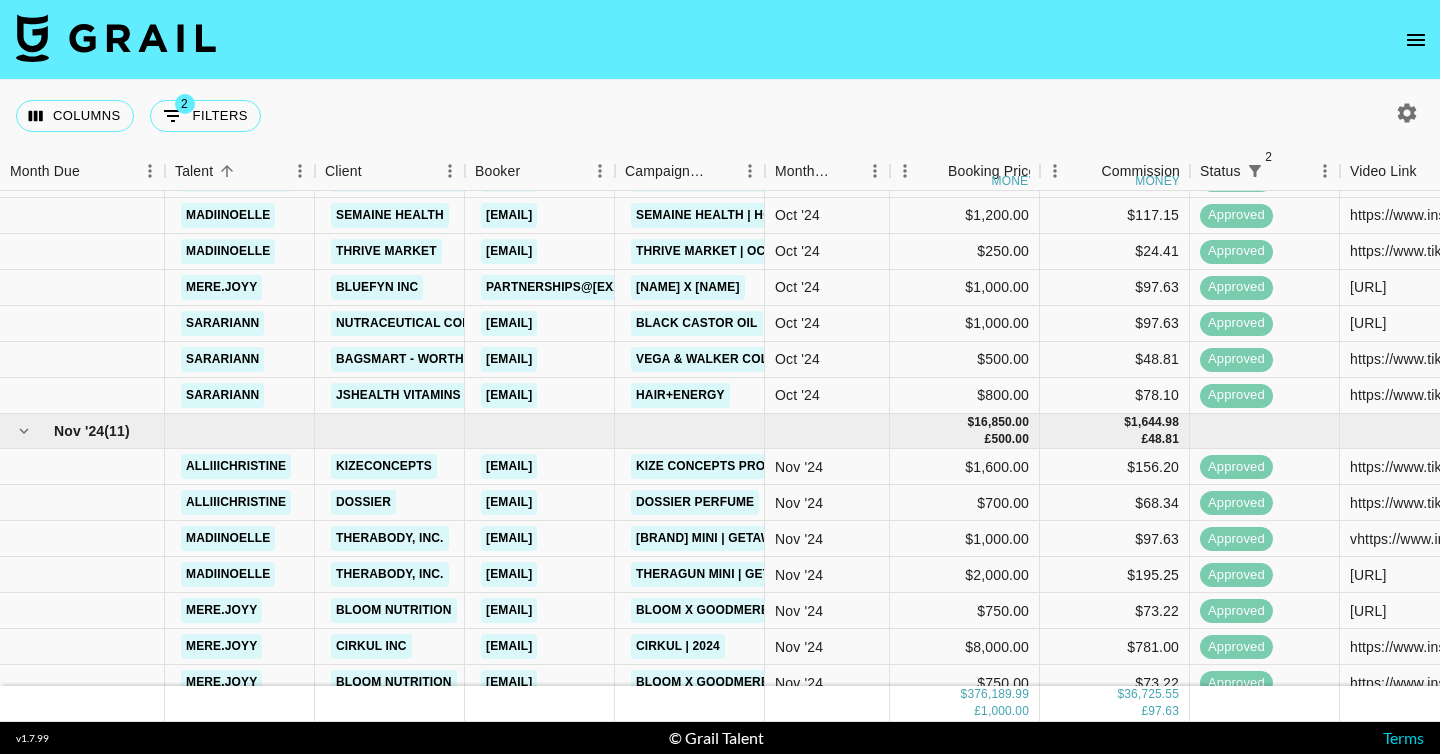 drag, startPoint x: 595, startPoint y: 245, endPoint x: 243, endPoint y: 10, distance: 423.23633 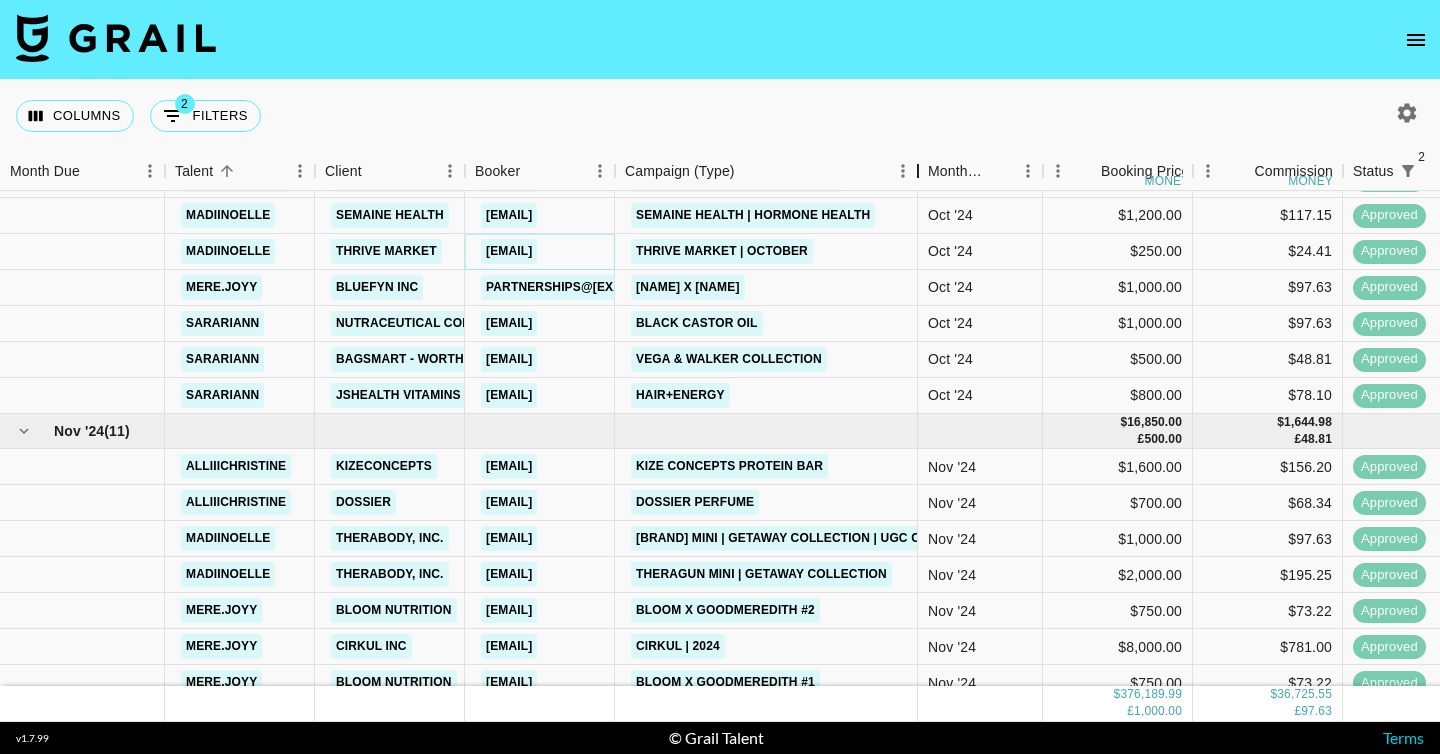 drag, startPoint x: 767, startPoint y: 179, endPoint x: 920, endPoint y: 184, distance: 153.08168 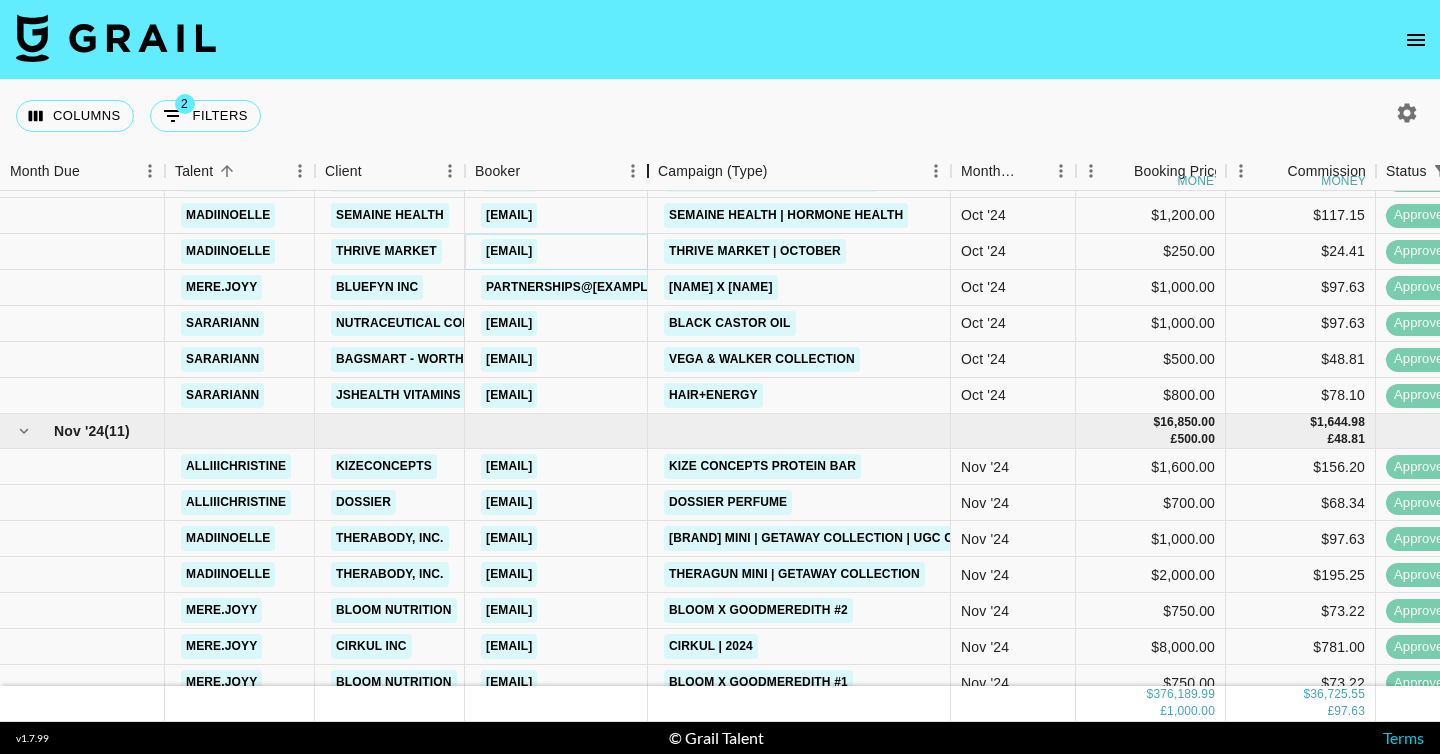 drag, startPoint x: 616, startPoint y: 181, endPoint x: 685, endPoint y: 183, distance: 69.02898 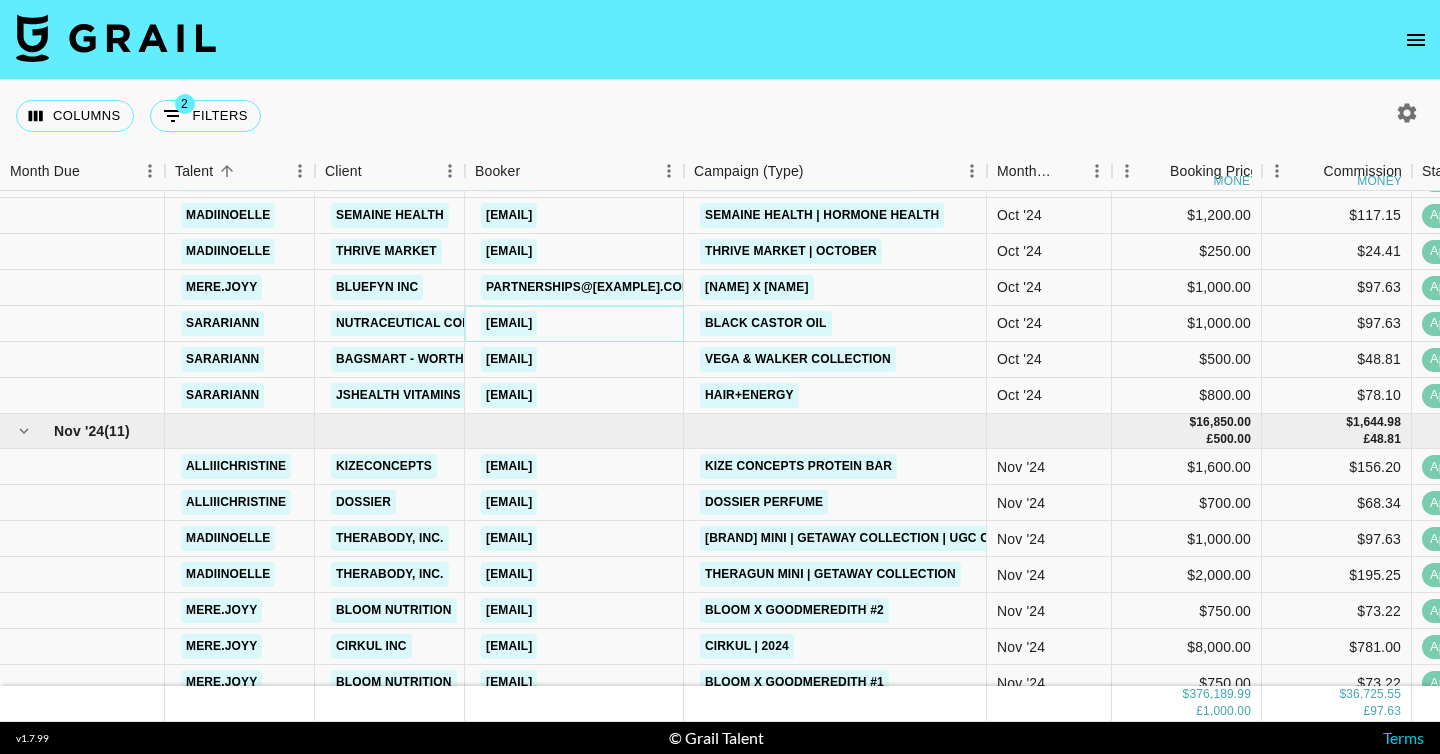 copy on "[EMAIL]" 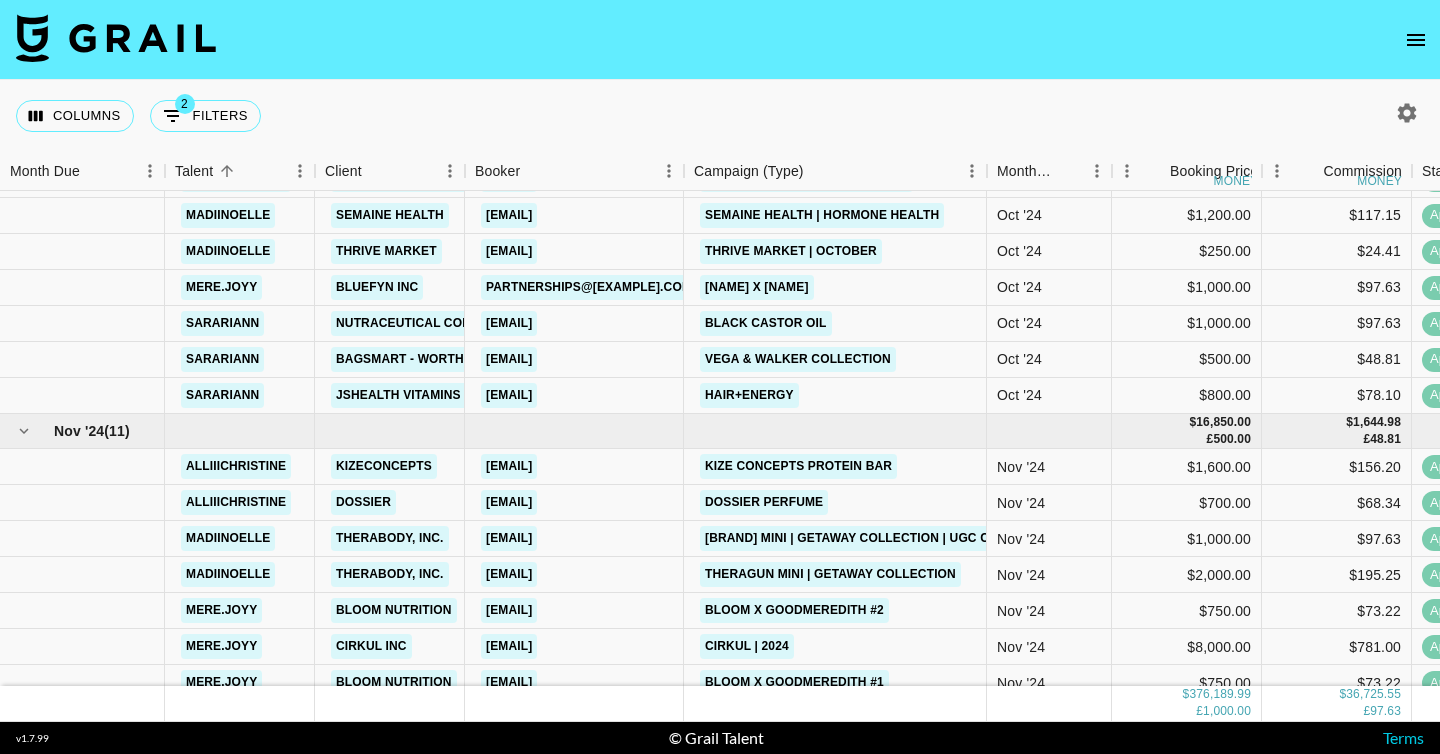 drag, startPoint x: 584, startPoint y: 317, endPoint x: 281, endPoint y: 12, distance: 429.92325 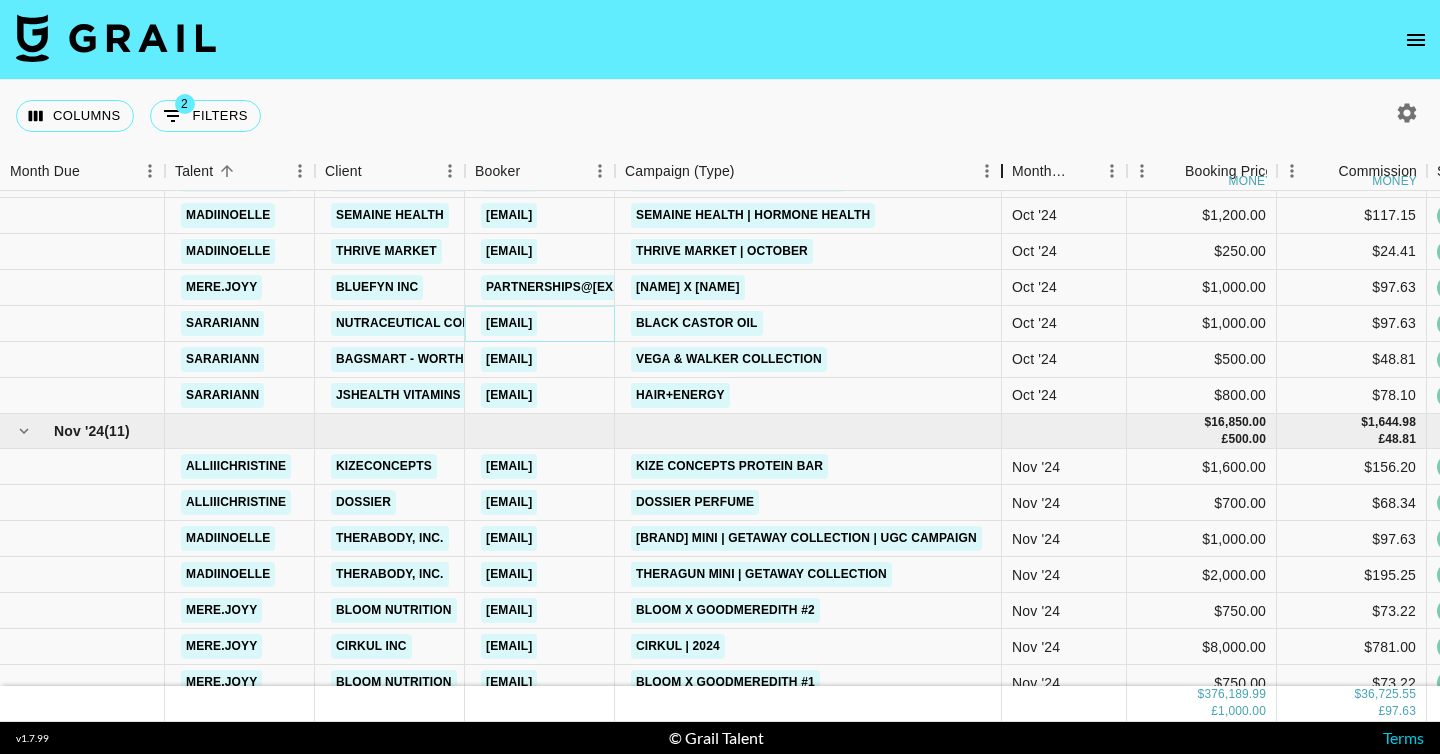 drag, startPoint x: 766, startPoint y: 167, endPoint x: 1004, endPoint y: 191, distance: 239.20702 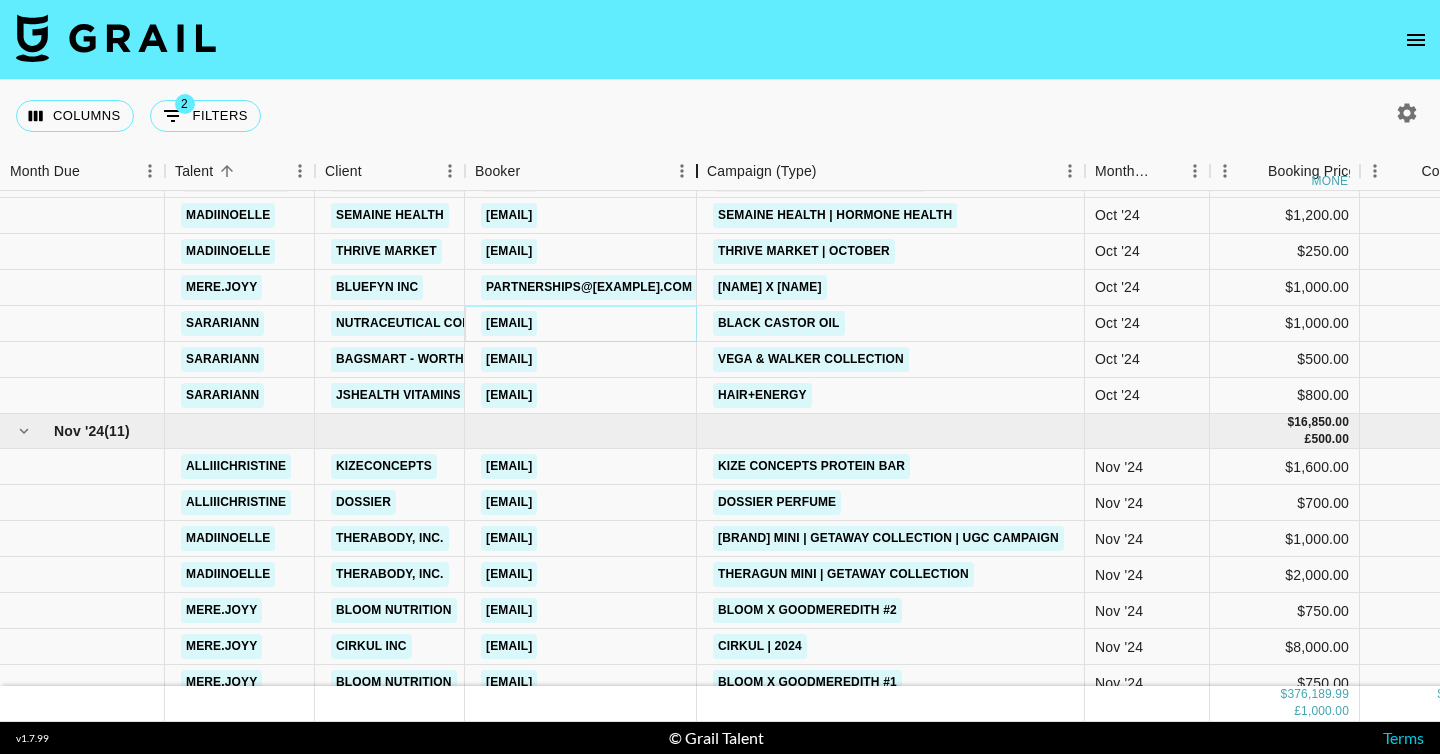 drag, startPoint x: 618, startPoint y: 181, endPoint x: 738, endPoint y: 194, distance: 120.70211 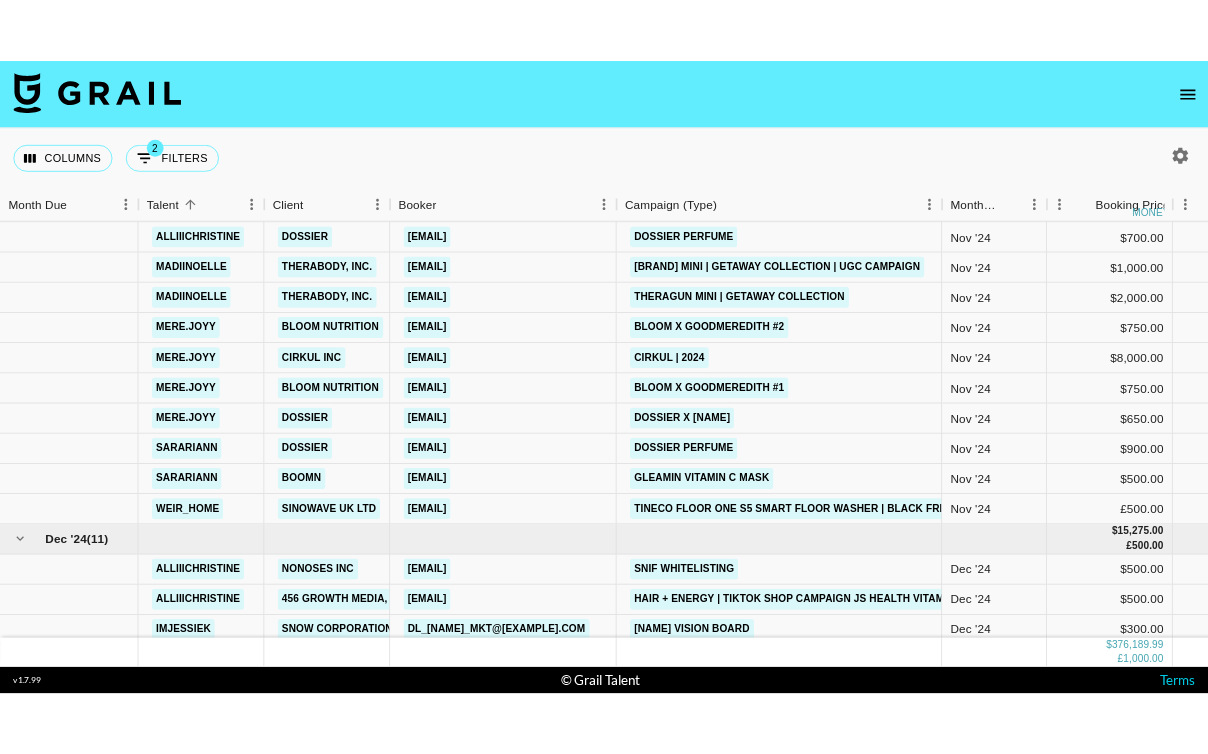scroll, scrollTop: 490, scrollLeft: 0, axis: vertical 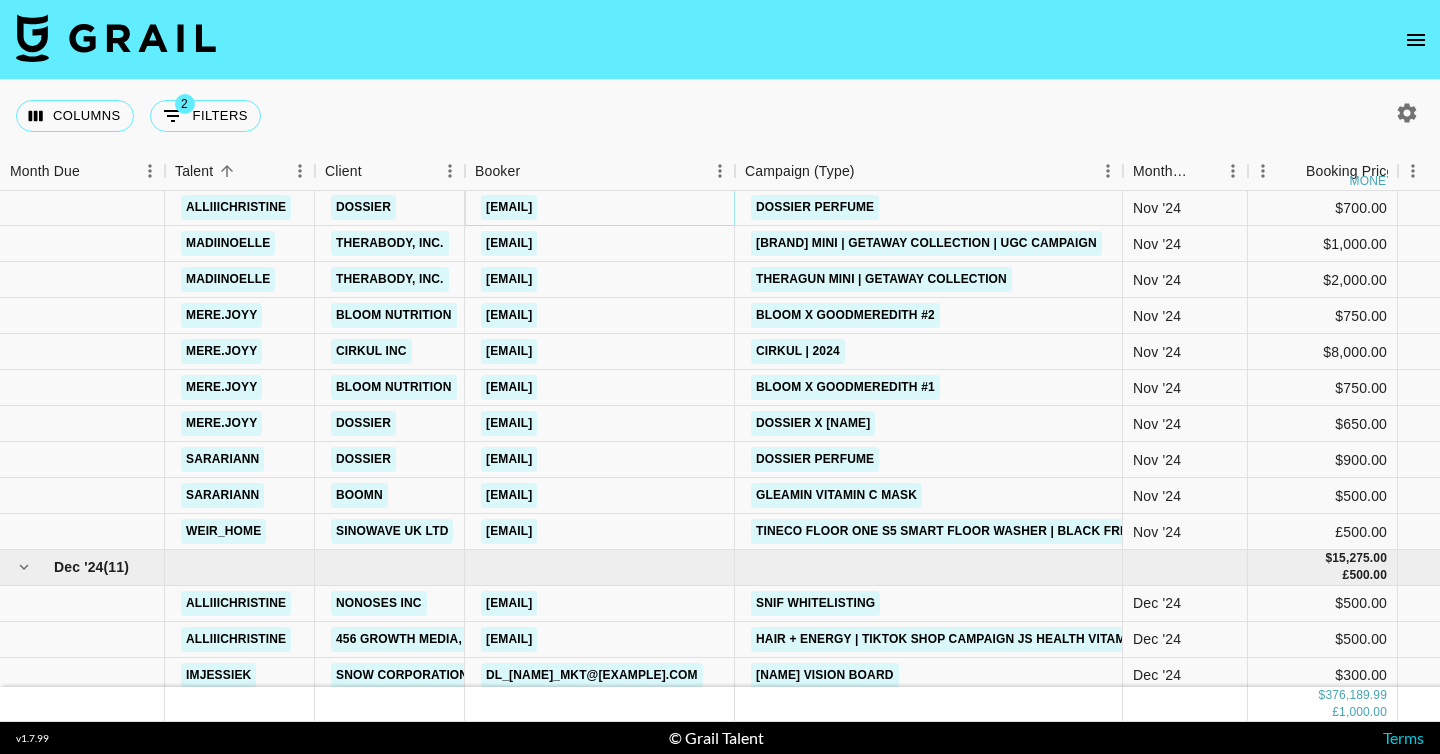 copy on "[EMAIL]" 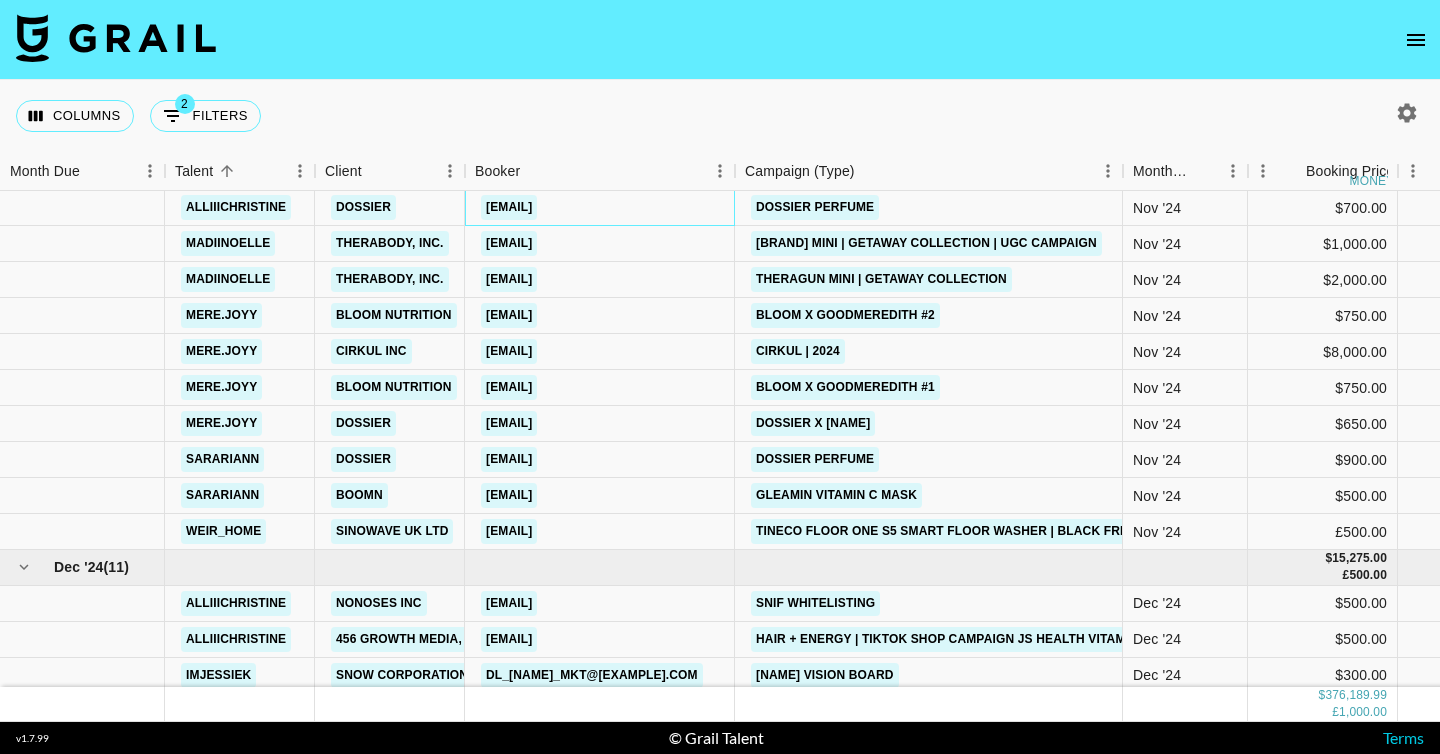 click at bounding box center [720, 40] 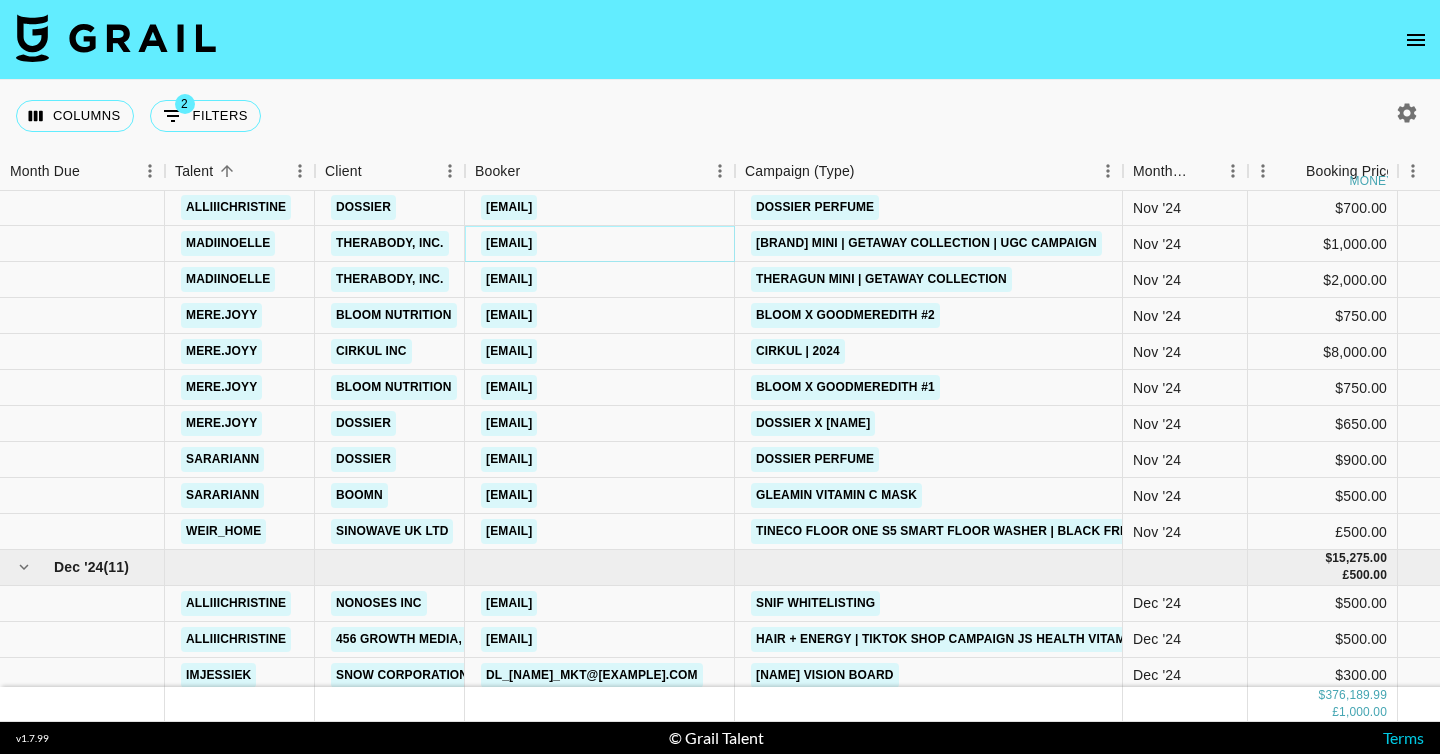 copy on "[EMAIL]" 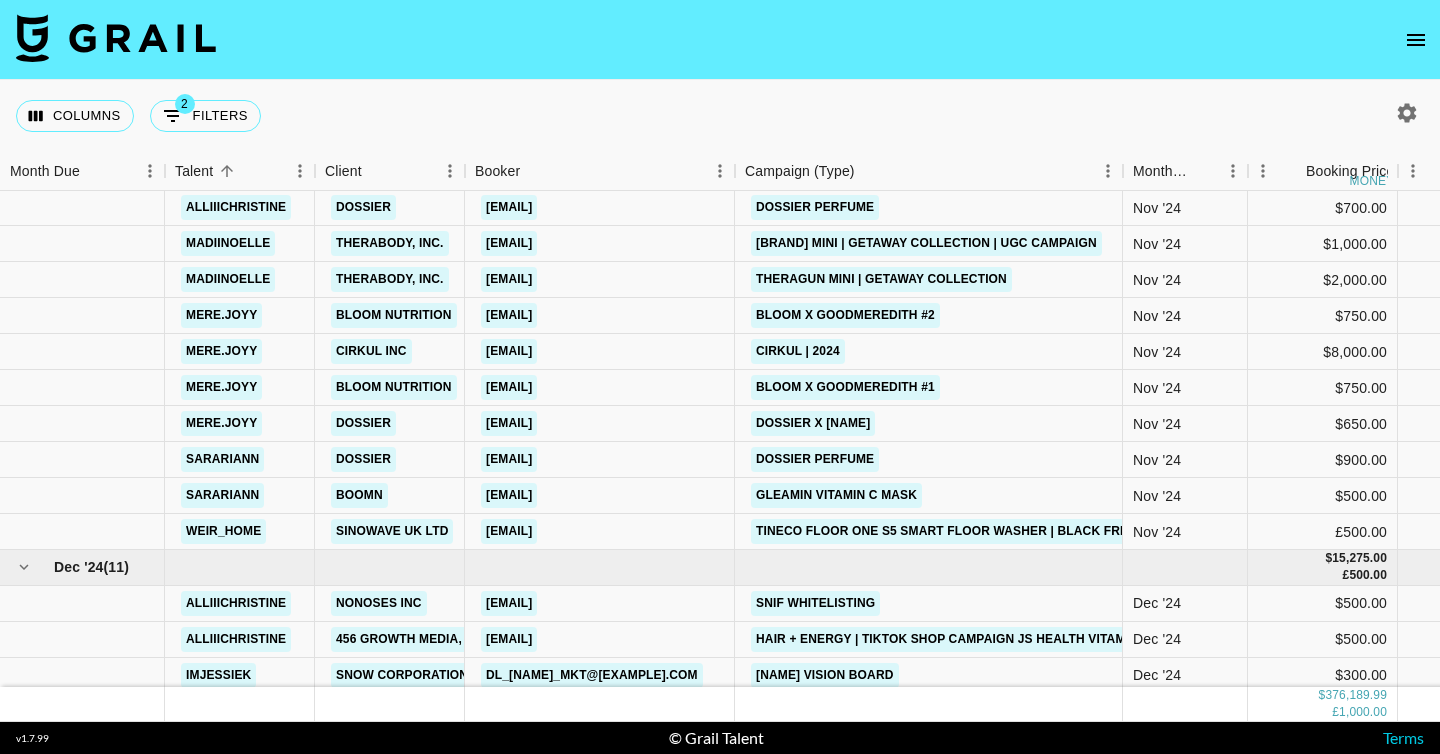 drag, startPoint x: 600, startPoint y: 240, endPoint x: 215, endPoint y: 1, distance: 453.15118 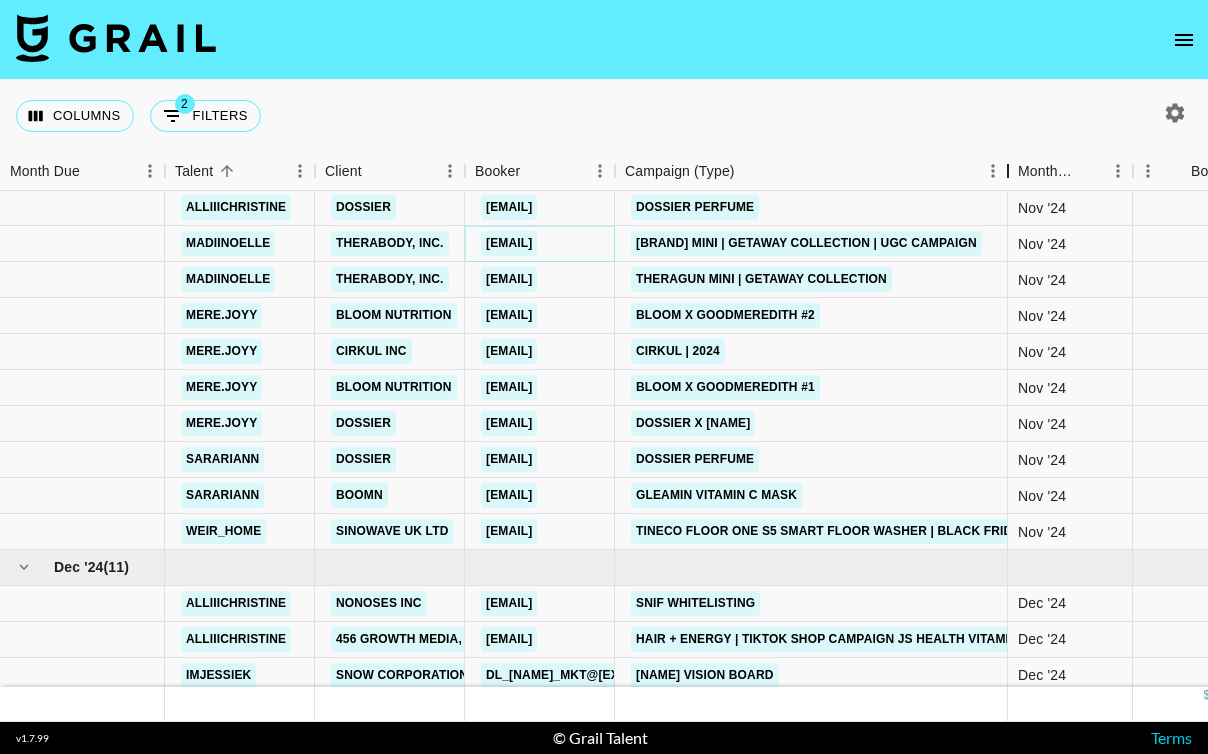 drag, startPoint x: 769, startPoint y: 167, endPoint x: 1012, endPoint y: 168, distance: 243.00206 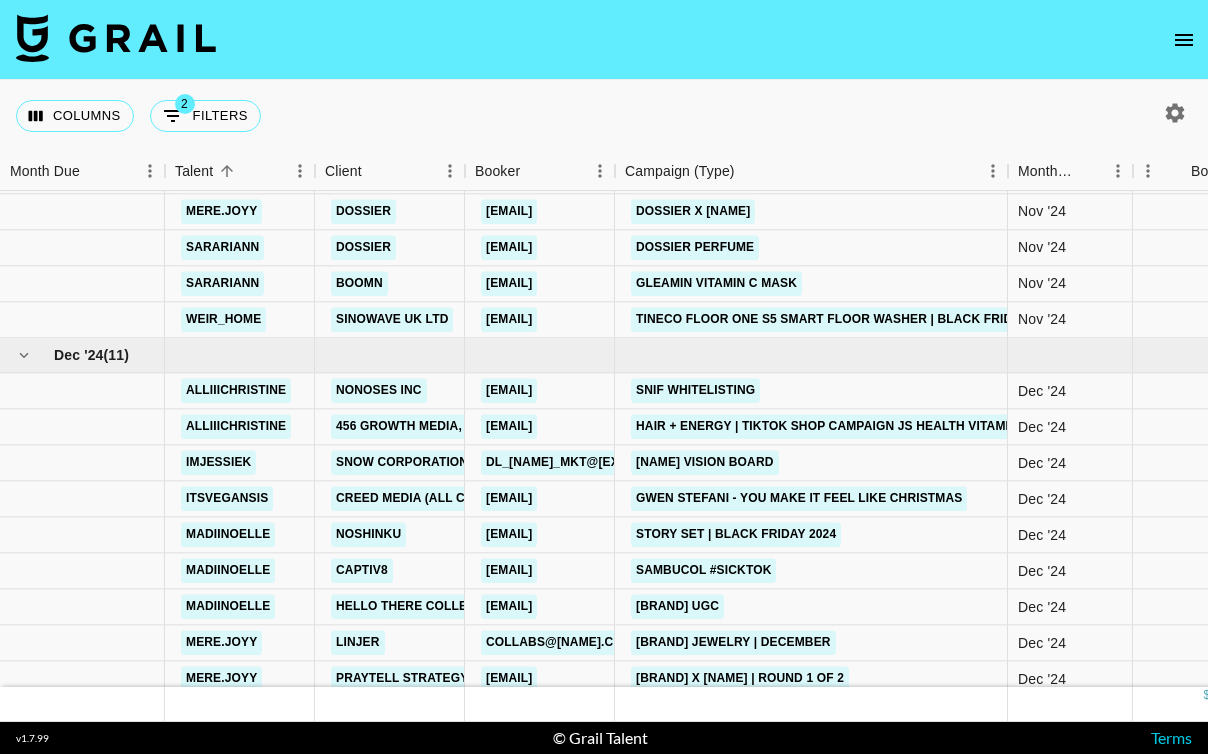 scroll, scrollTop: 703, scrollLeft: 0, axis: vertical 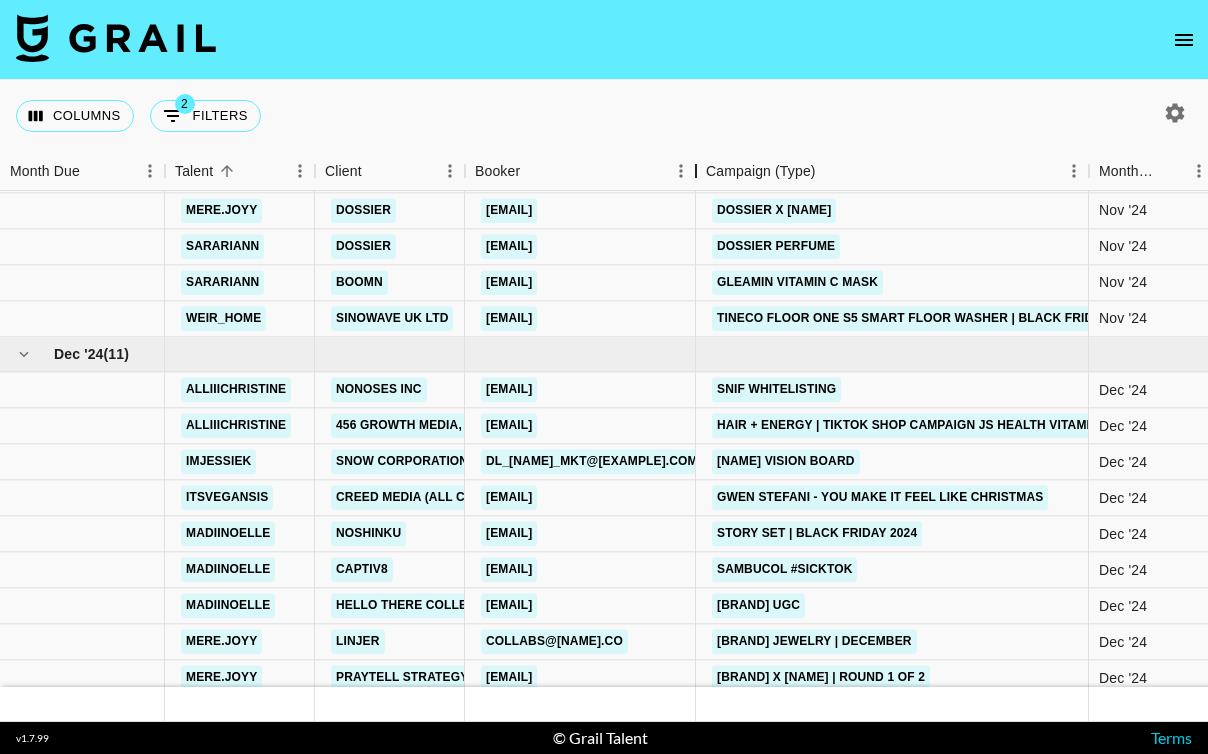 drag, startPoint x: 615, startPoint y: 178, endPoint x: 697, endPoint y: 191, distance: 83.02409 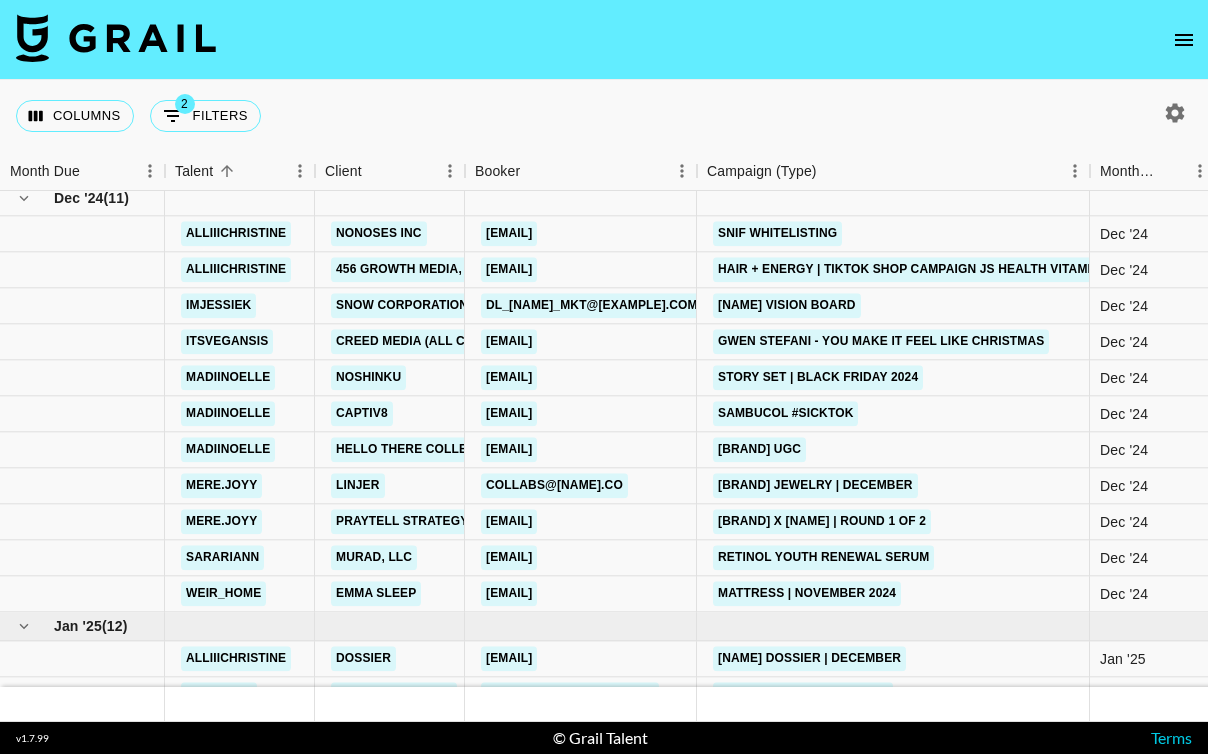 scroll, scrollTop: 862, scrollLeft: 0, axis: vertical 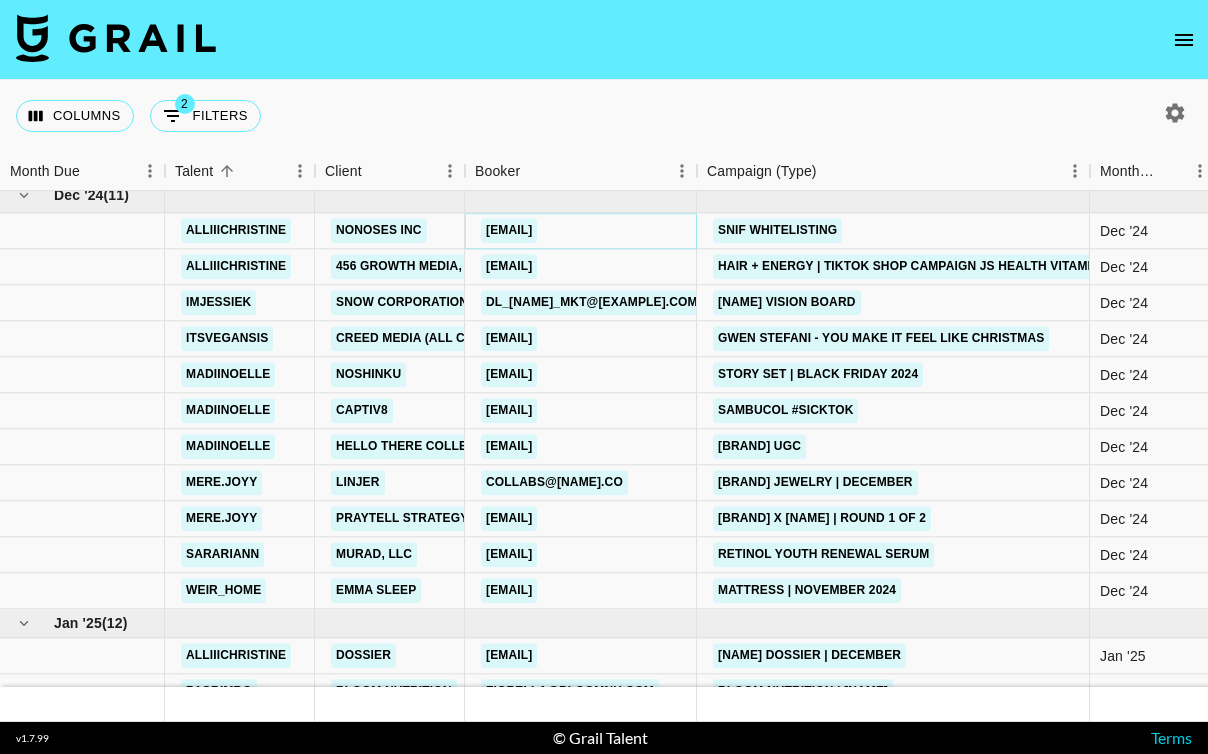 copy on "[EMAIL]" 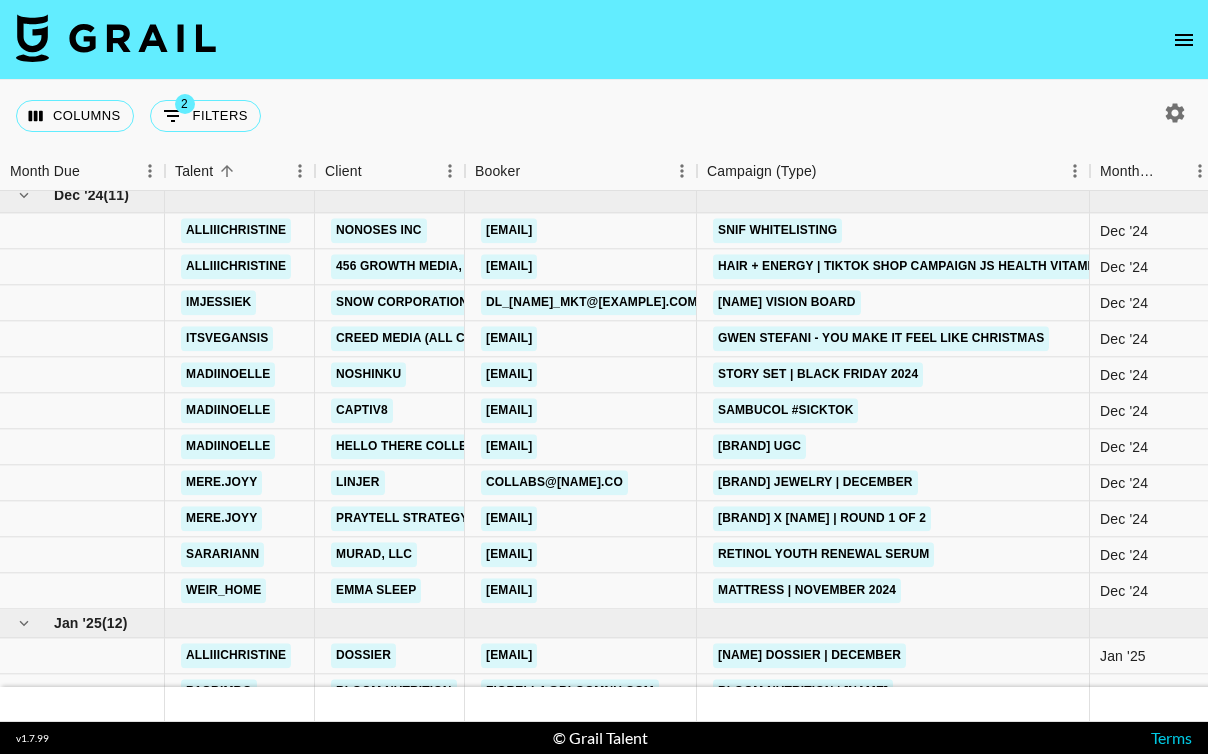 drag, startPoint x: 585, startPoint y: 228, endPoint x: 305, endPoint y: 6, distance: 357.32898 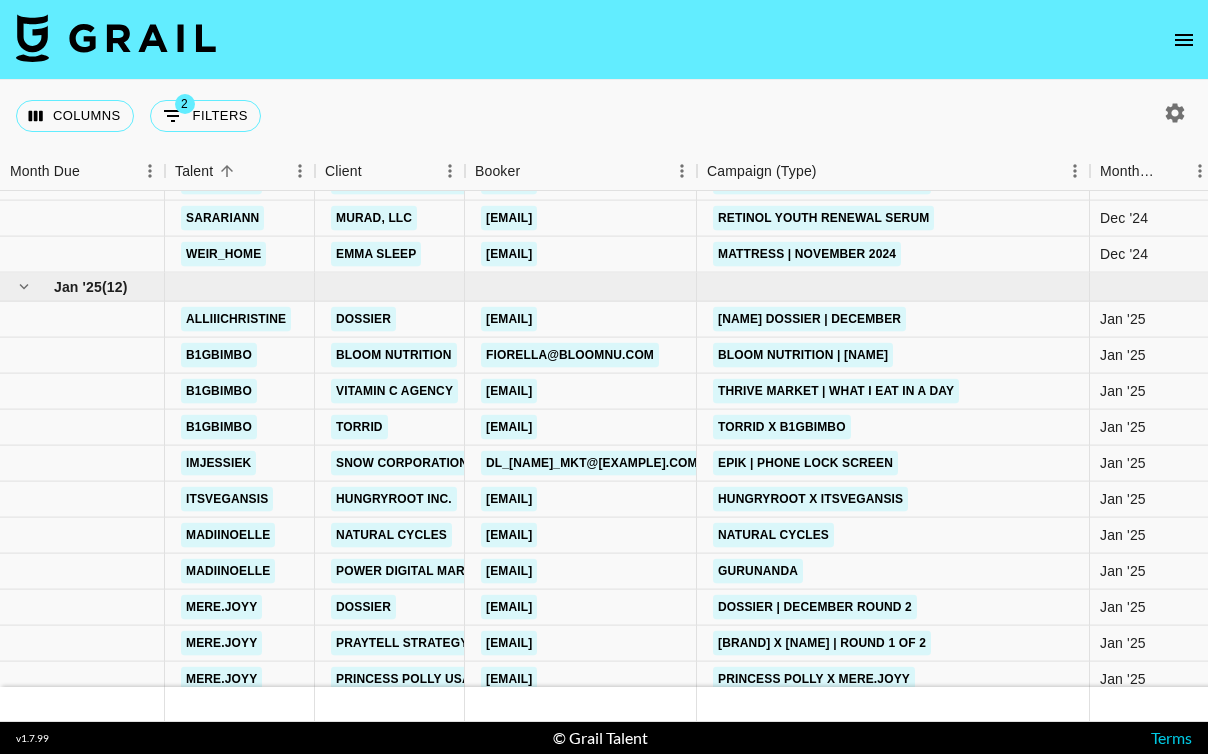 scroll, scrollTop: 1201, scrollLeft: 0, axis: vertical 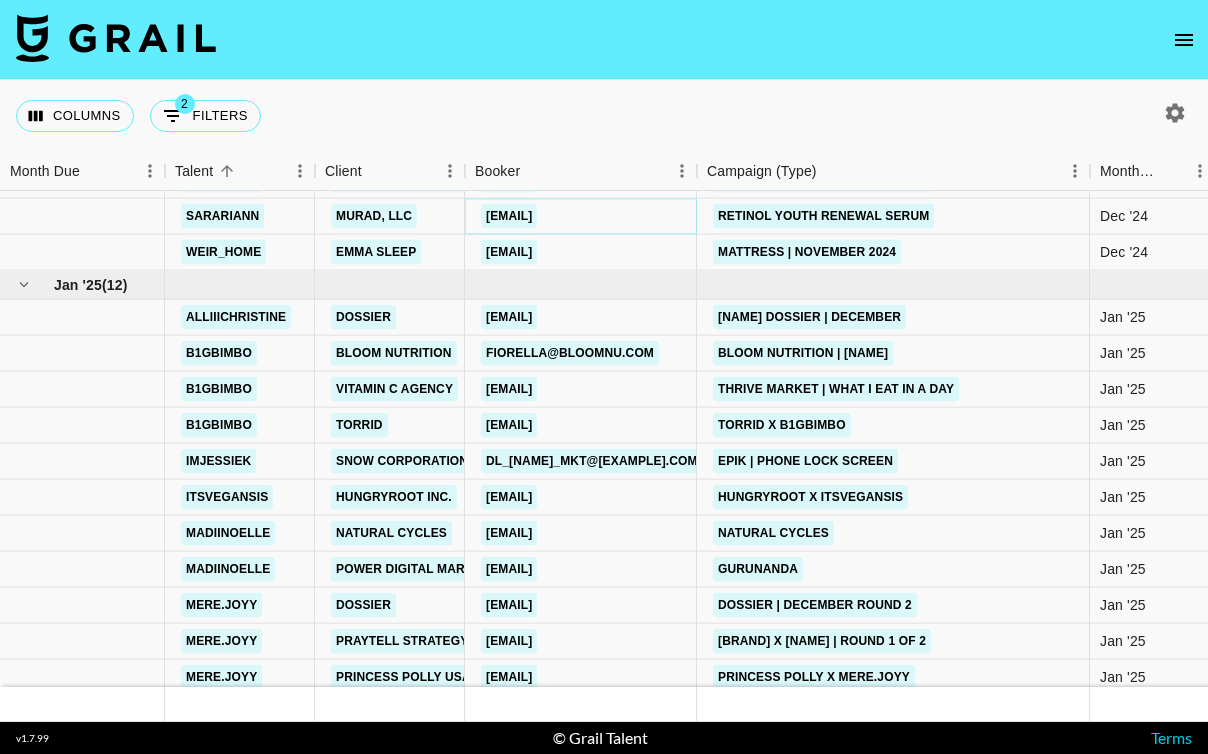 copy on "[EMAIL]" 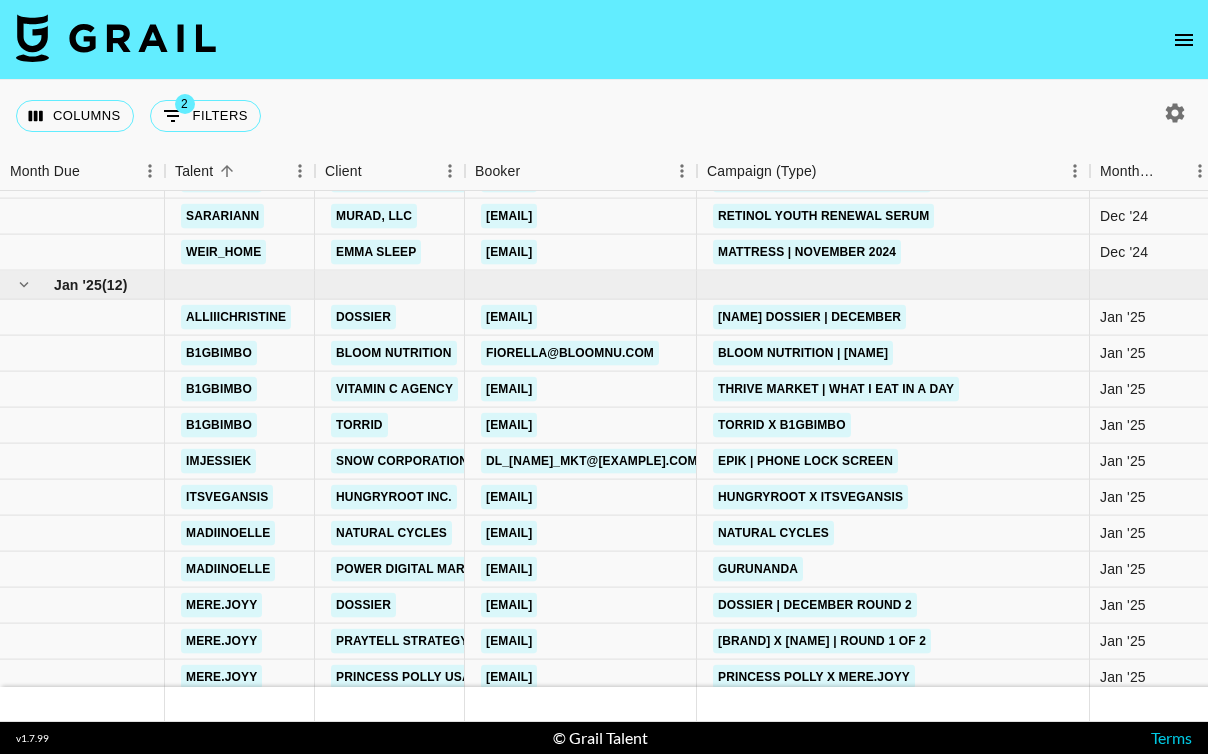 drag, startPoint x: 589, startPoint y: 221, endPoint x: 446, endPoint y: 247, distance: 145.34442 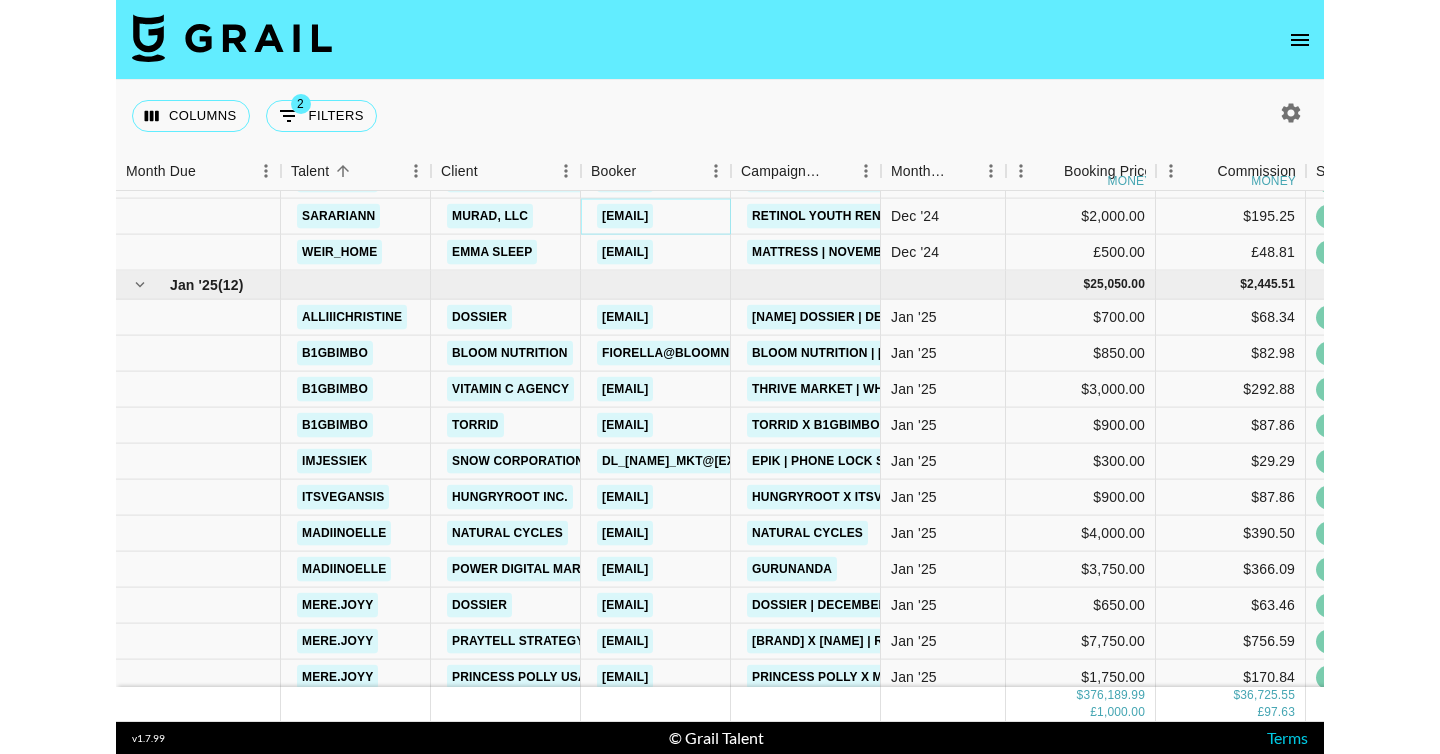 scroll, scrollTop: 1249, scrollLeft: 0, axis: vertical 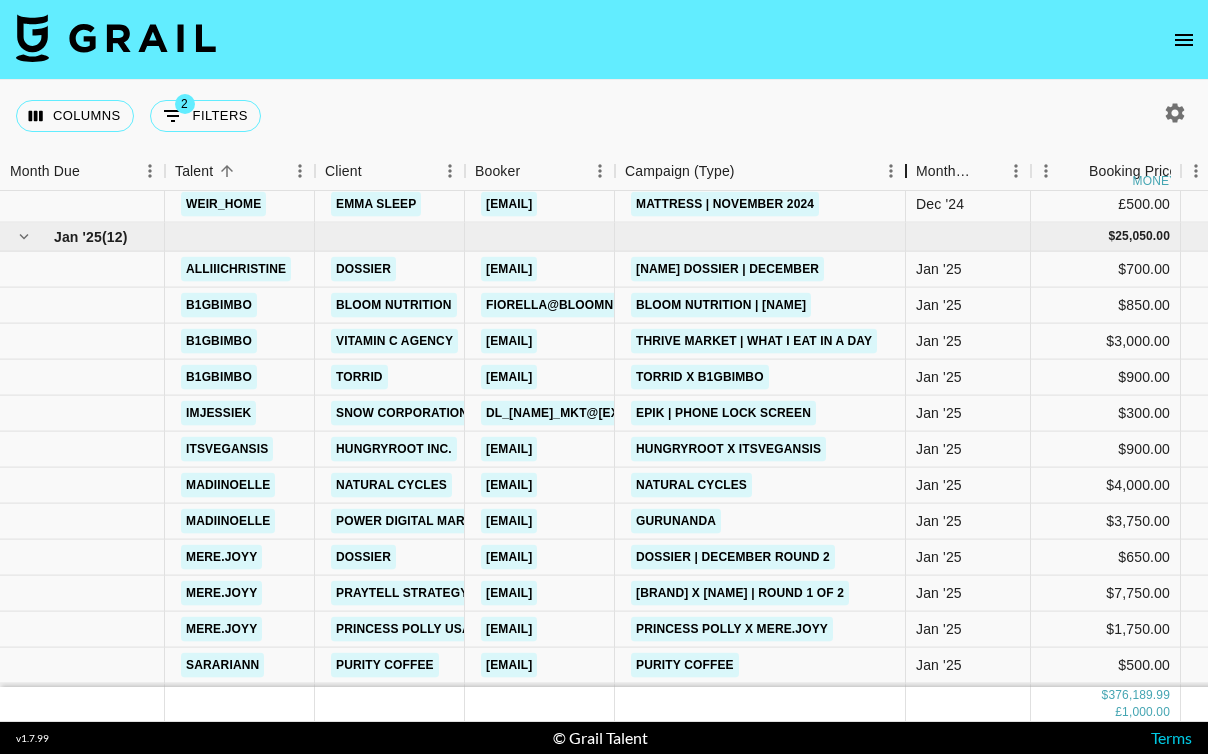 drag, startPoint x: 771, startPoint y: 165, endPoint x: 921, endPoint y: 184, distance: 151.19855 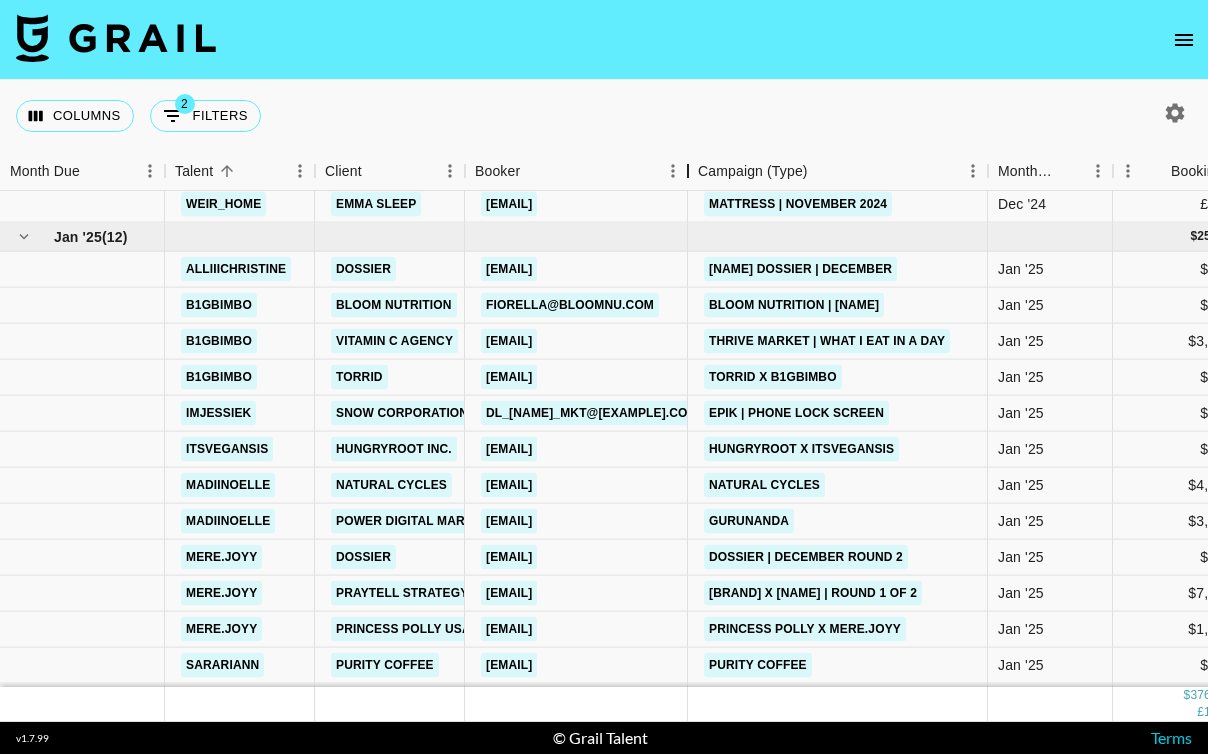 drag, startPoint x: 615, startPoint y: 159, endPoint x: 722, endPoint y: 159, distance: 107 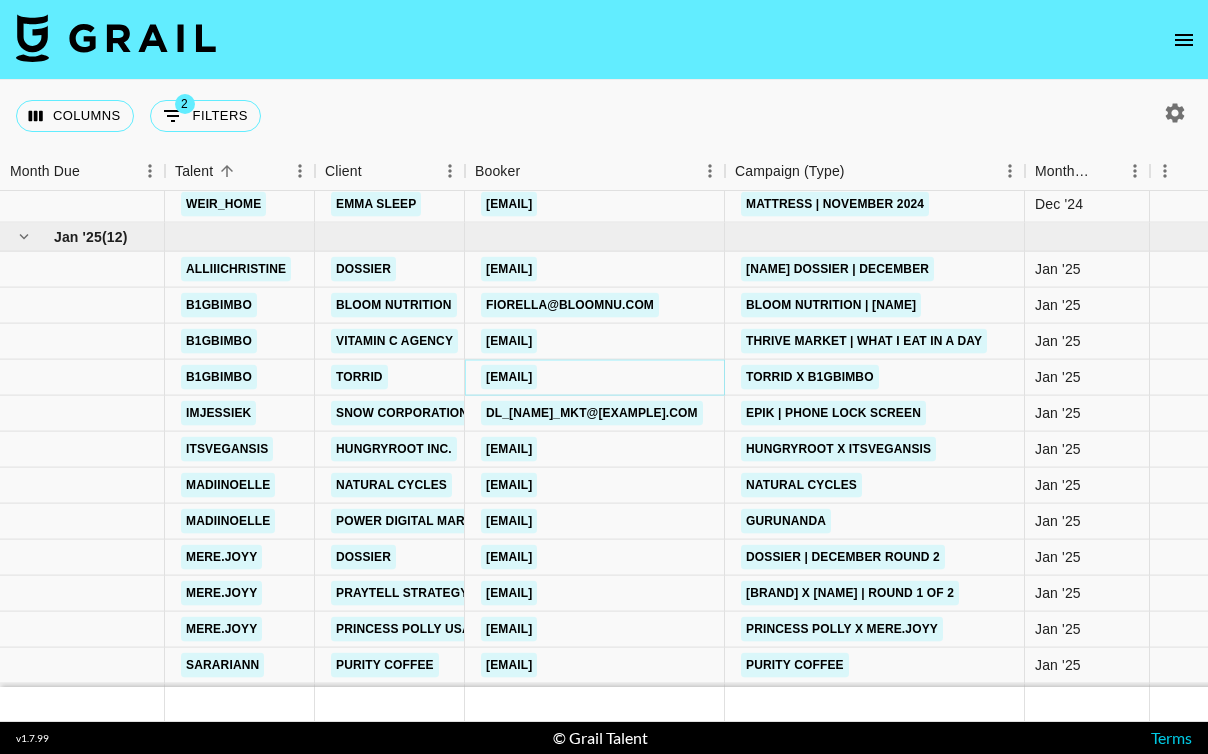 copy on "[EMAIL]" 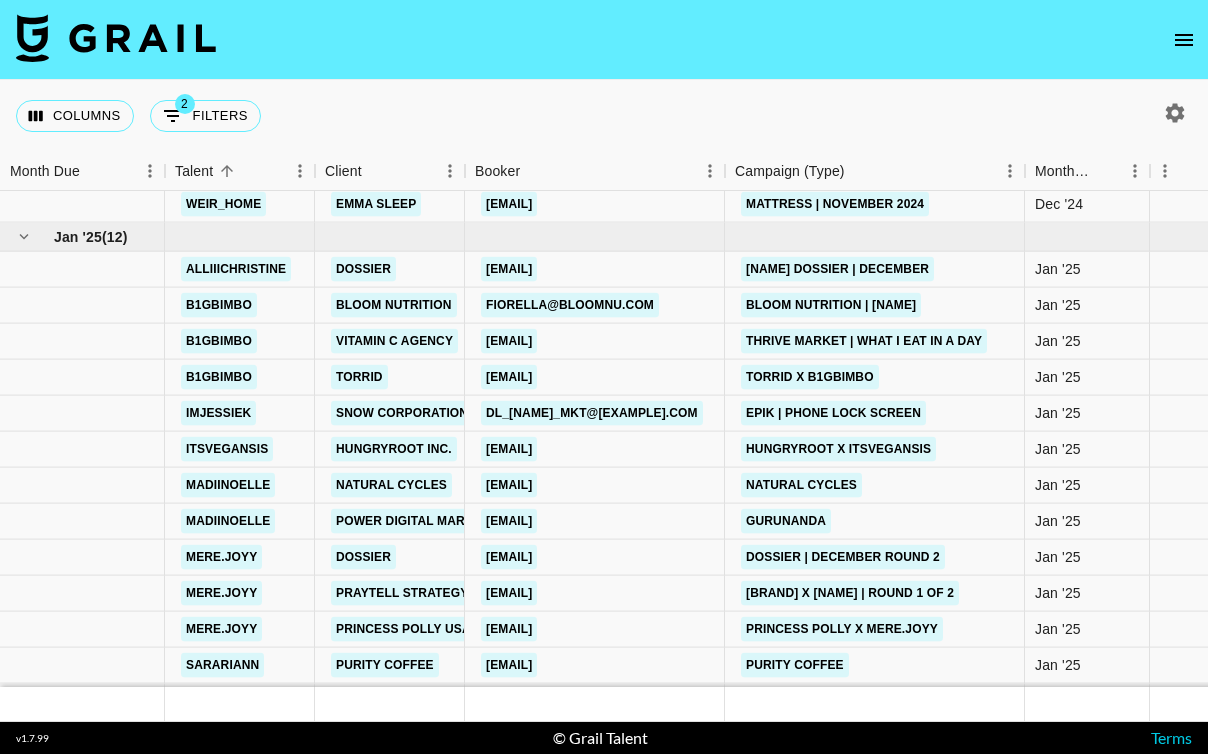 drag, startPoint x: 621, startPoint y: 381, endPoint x: 1043, endPoint y: 21, distance: 554.6927 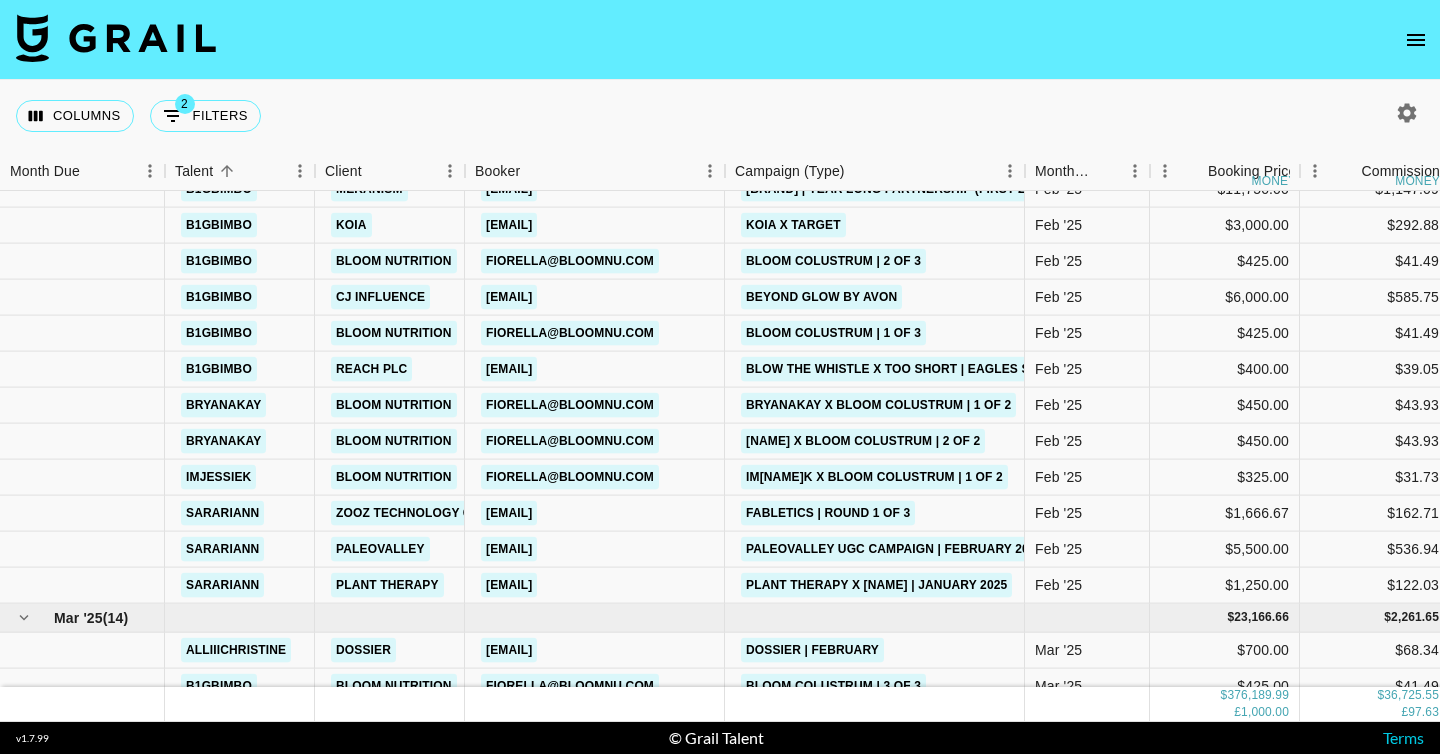scroll, scrollTop: 1863, scrollLeft: 0, axis: vertical 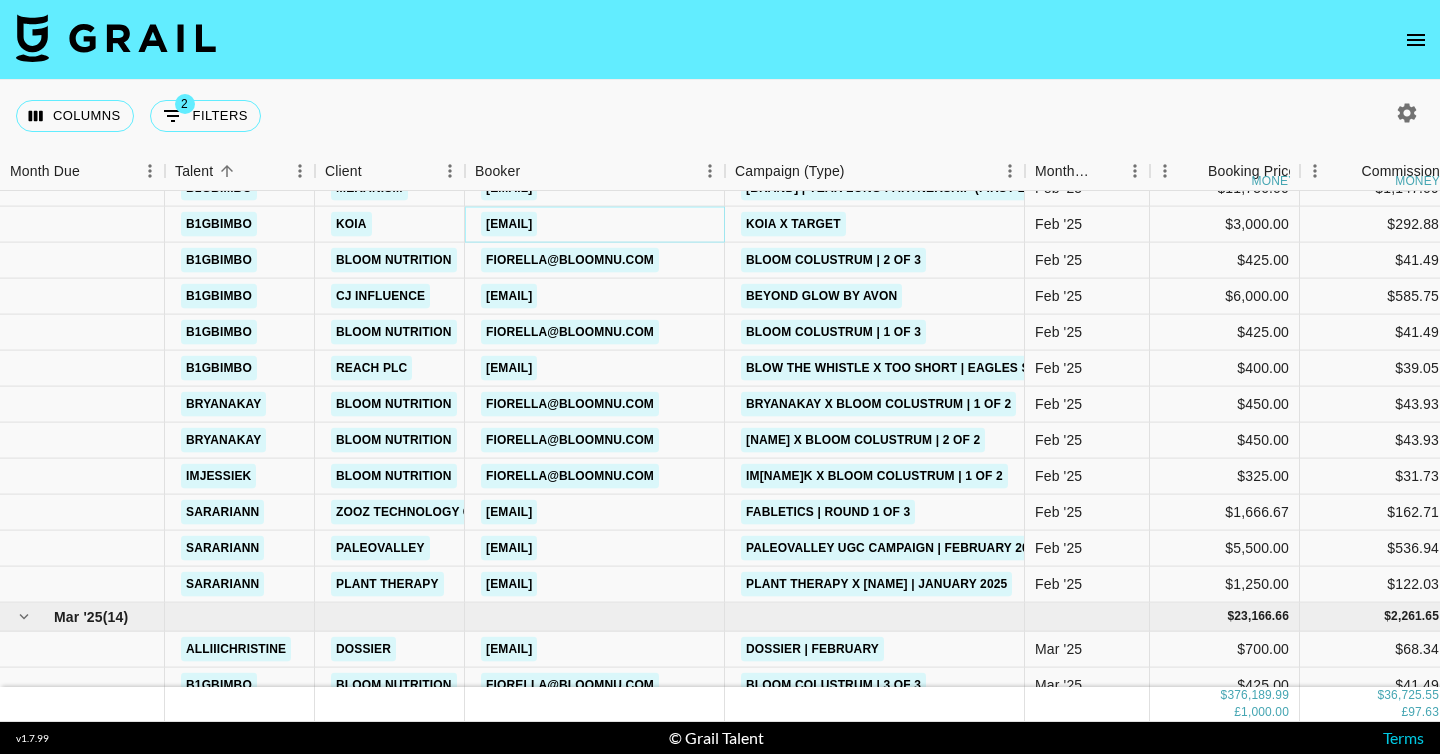 copy on "[EMAIL]" 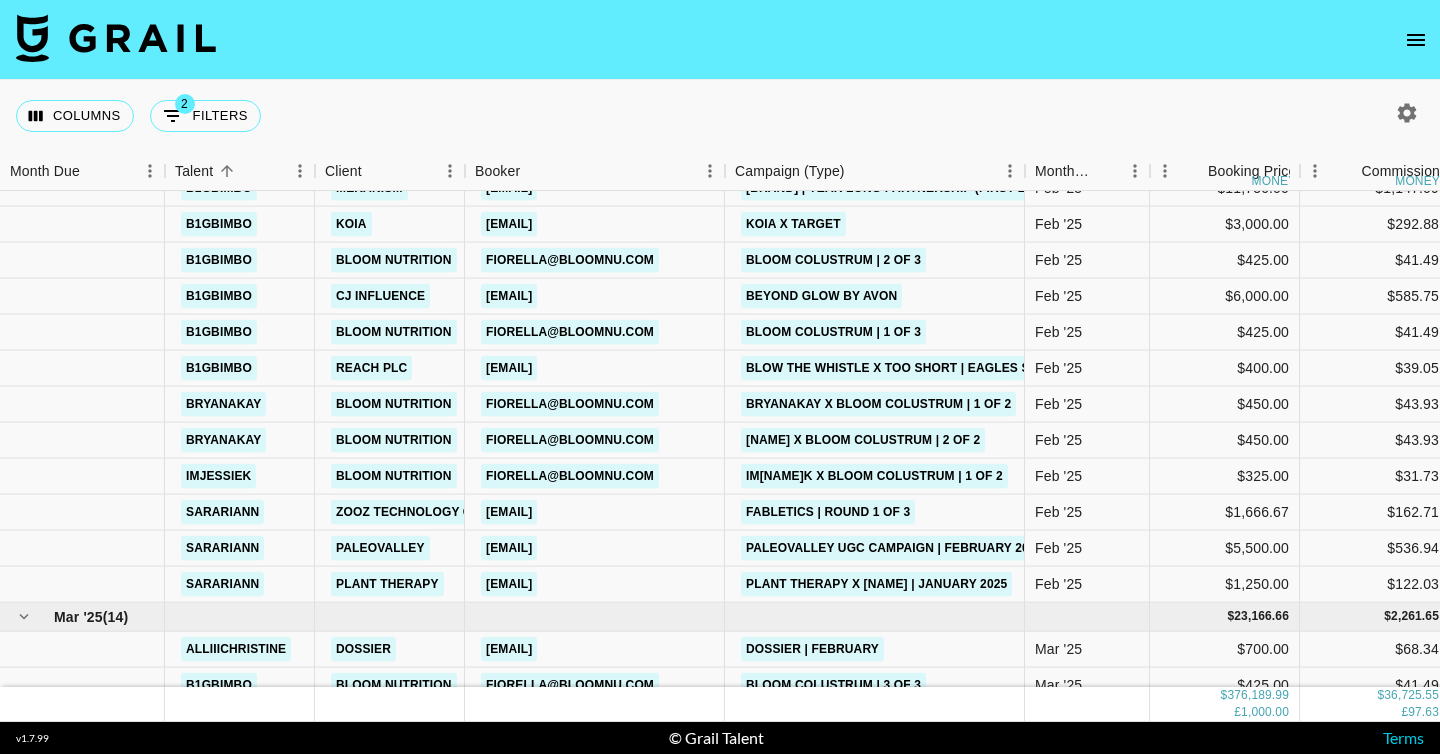 drag, startPoint x: 592, startPoint y: 226, endPoint x: 276, endPoint y: 1, distance: 387.9188 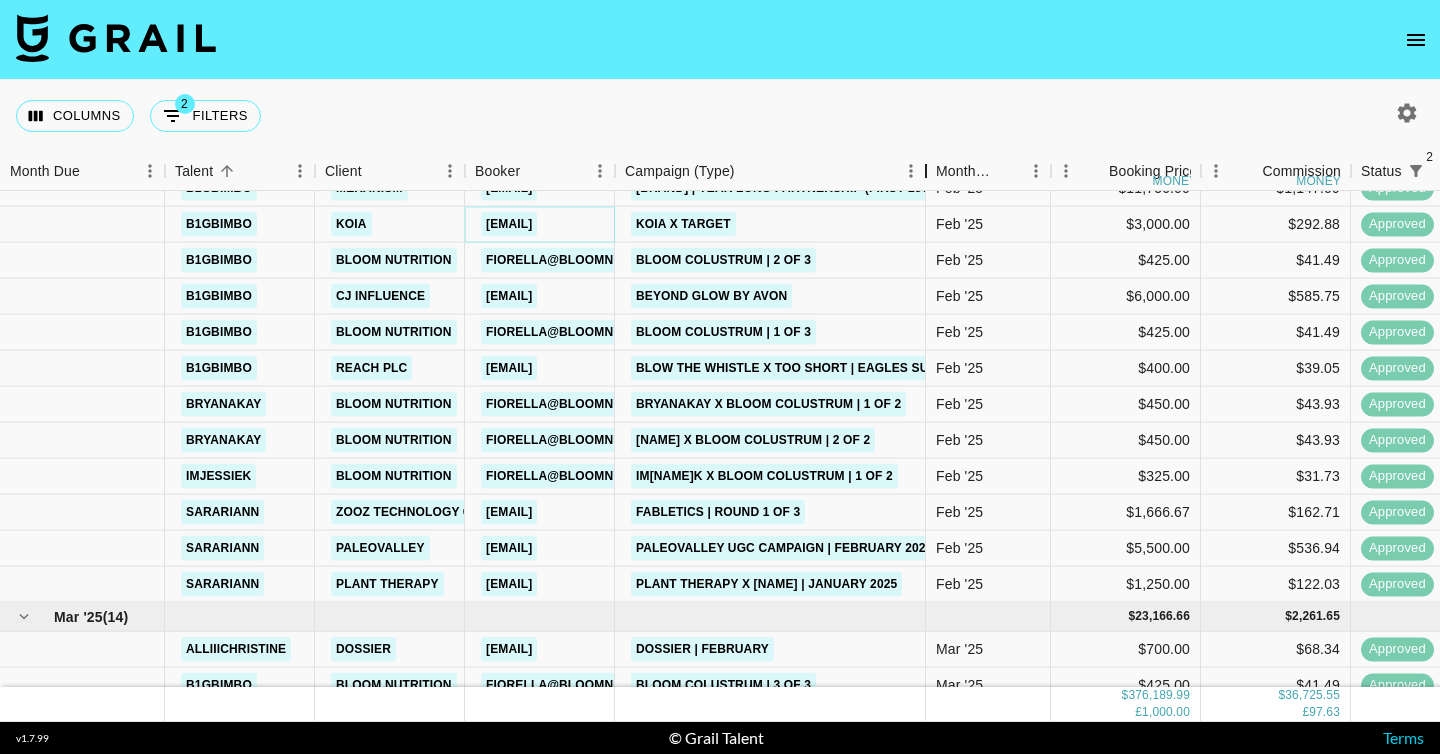 drag, startPoint x: 774, startPoint y: 166, endPoint x: 953, endPoint y: 177, distance: 179.33768 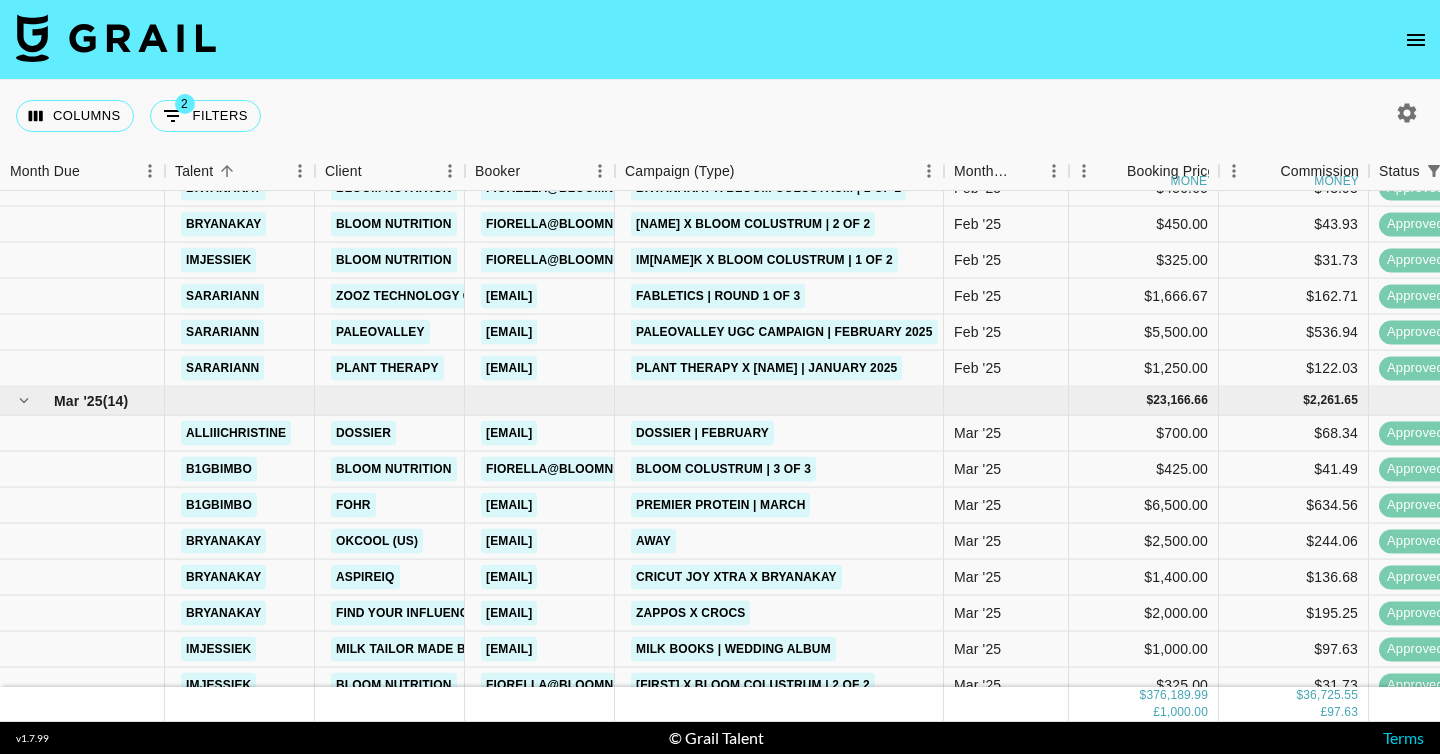 scroll, scrollTop: 2084, scrollLeft: 0, axis: vertical 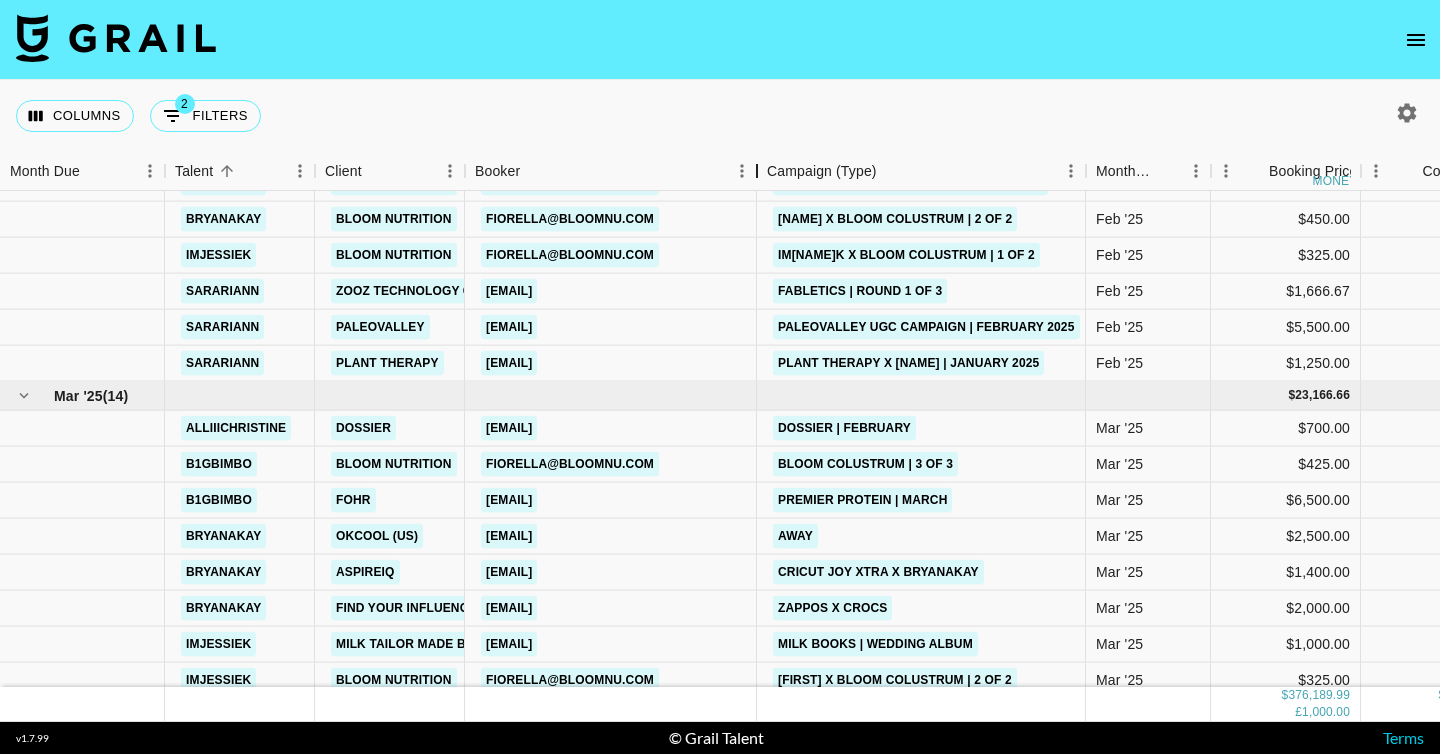 drag, startPoint x: 615, startPoint y: 172, endPoint x: 757, endPoint y: 181, distance: 142.28493 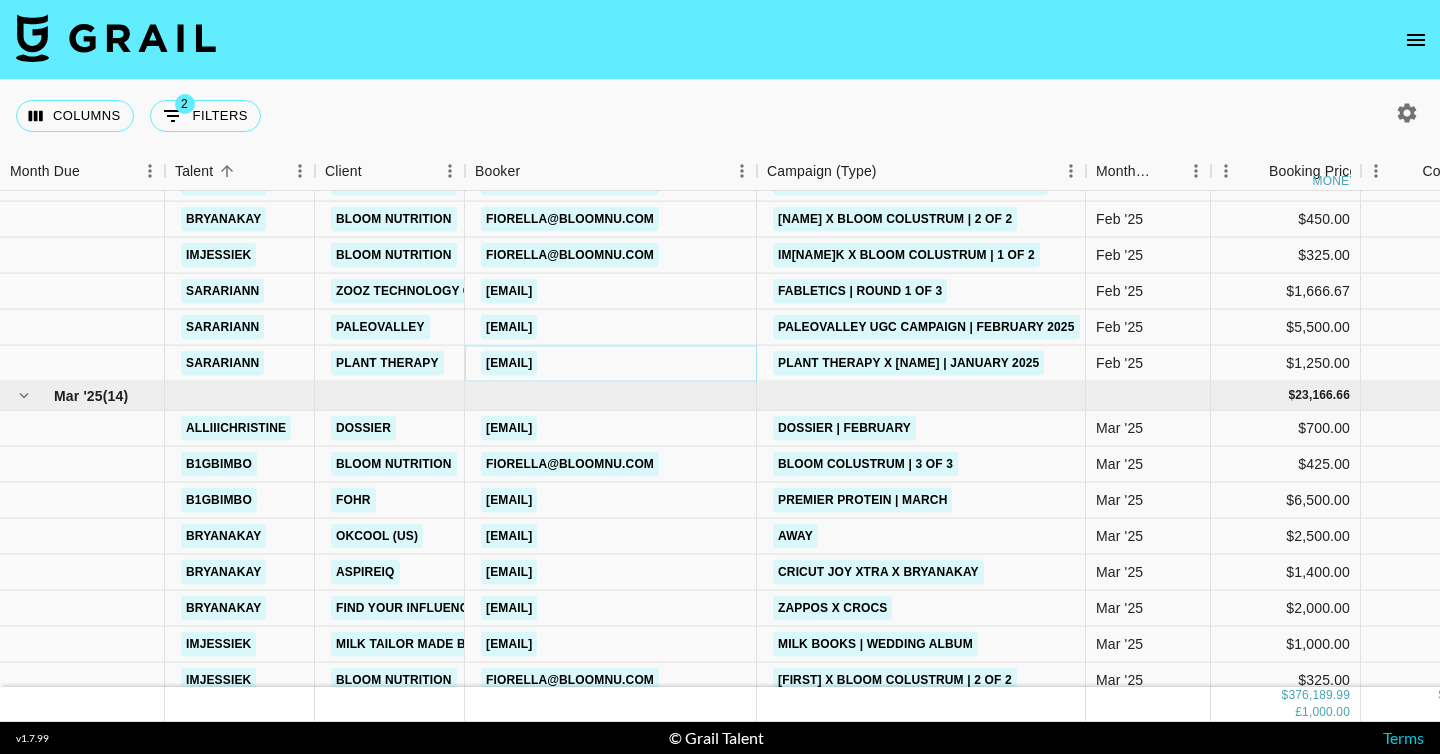 copy on "[EMAIL]" 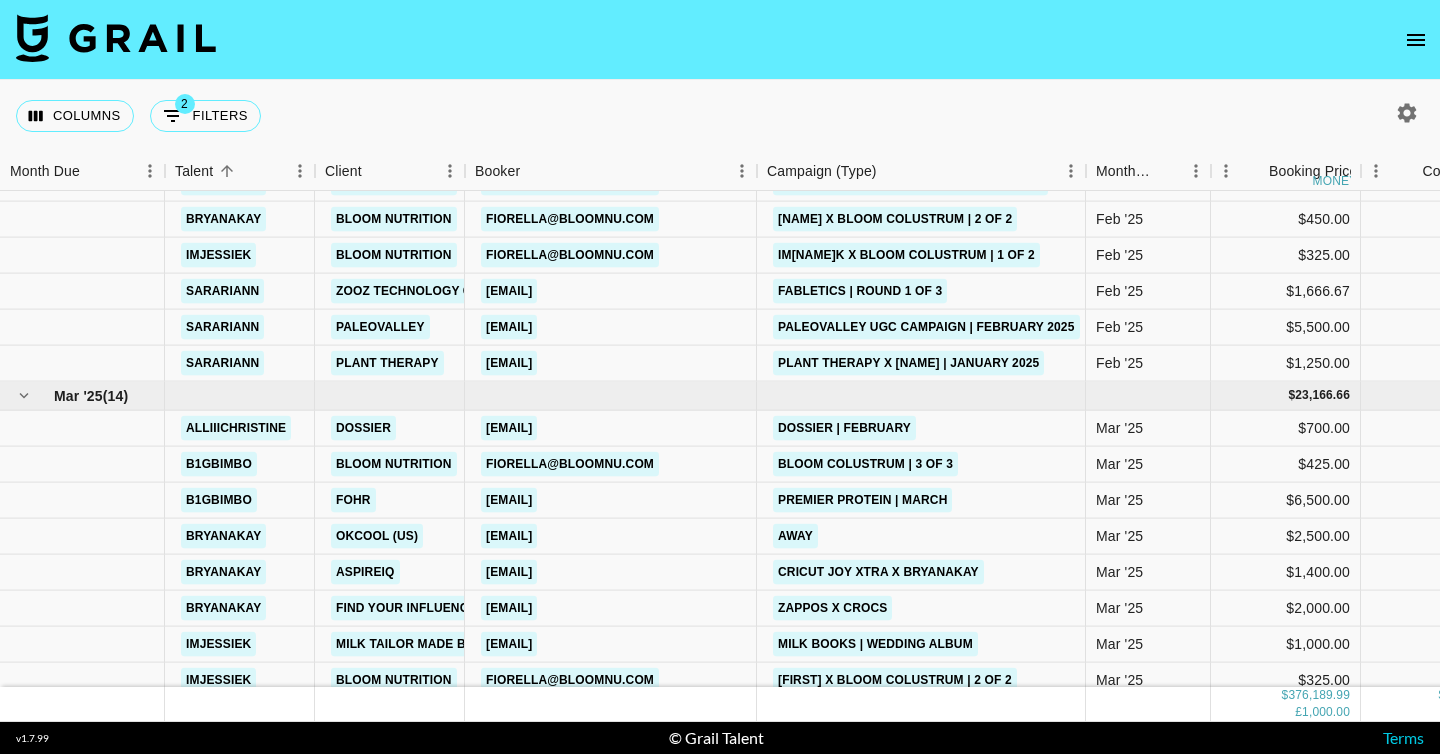 drag, startPoint x: 661, startPoint y: 366, endPoint x: 209, endPoint y: 4, distance: 579.0924 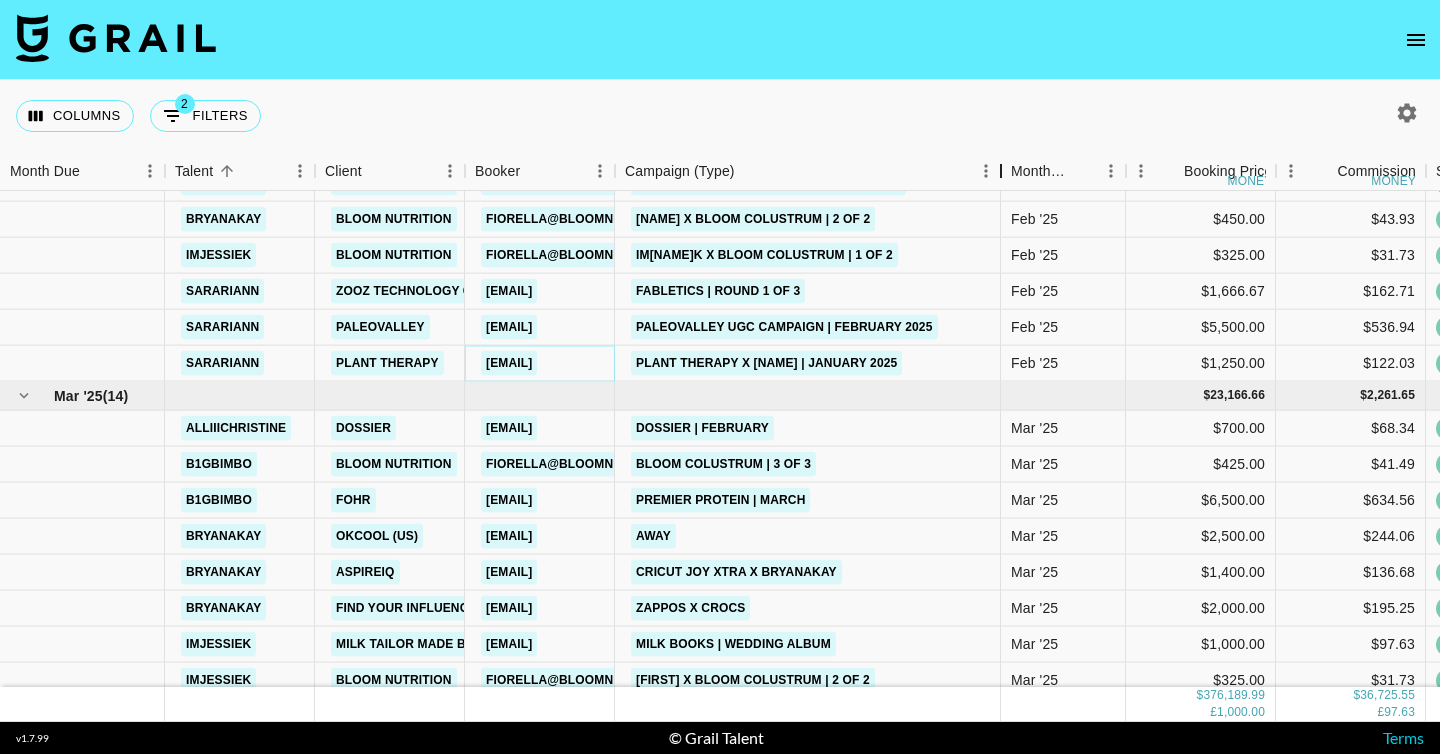 drag, startPoint x: 772, startPoint y: 173, endPoint x: 1008, endPoint y: 197, distance: 237.2172 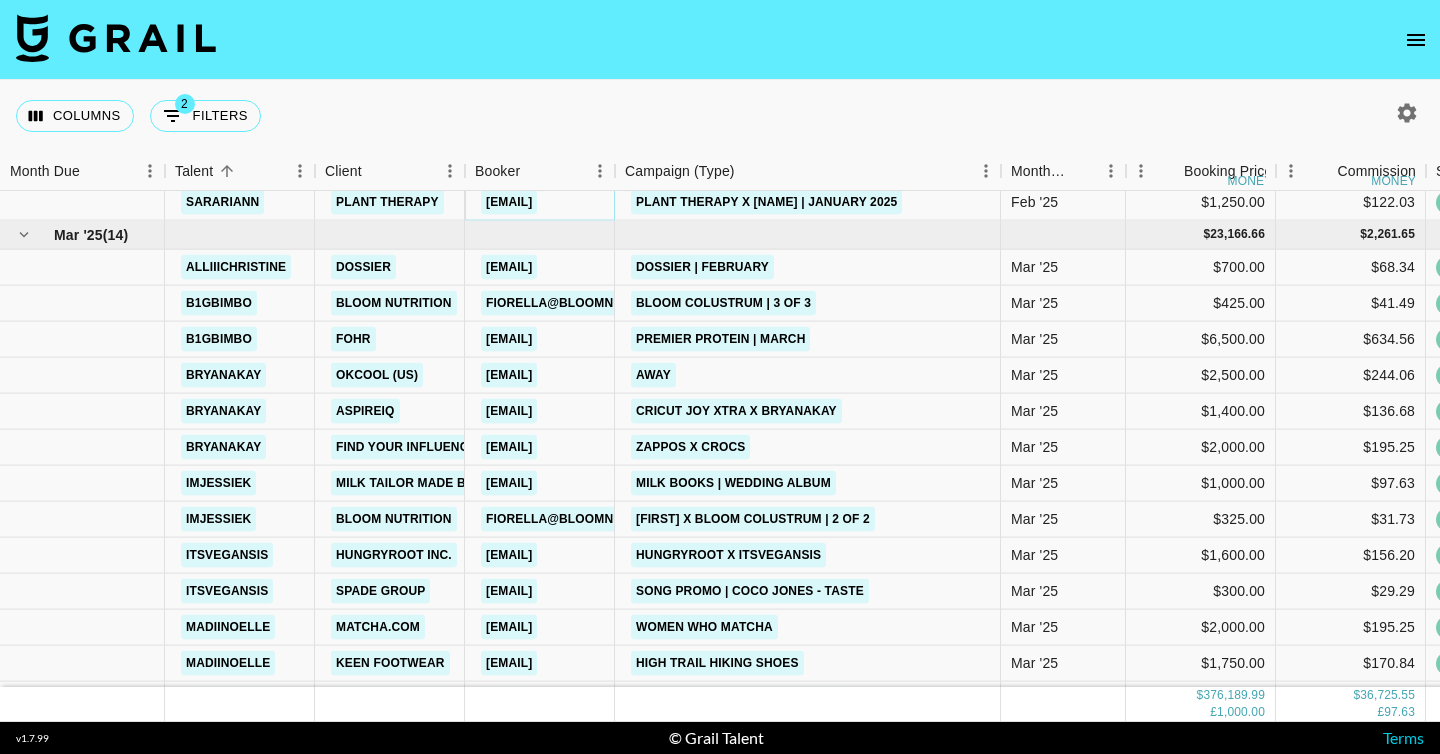 scroll, scrollTop: 2247, scrollLeft: 0, axis: vertical 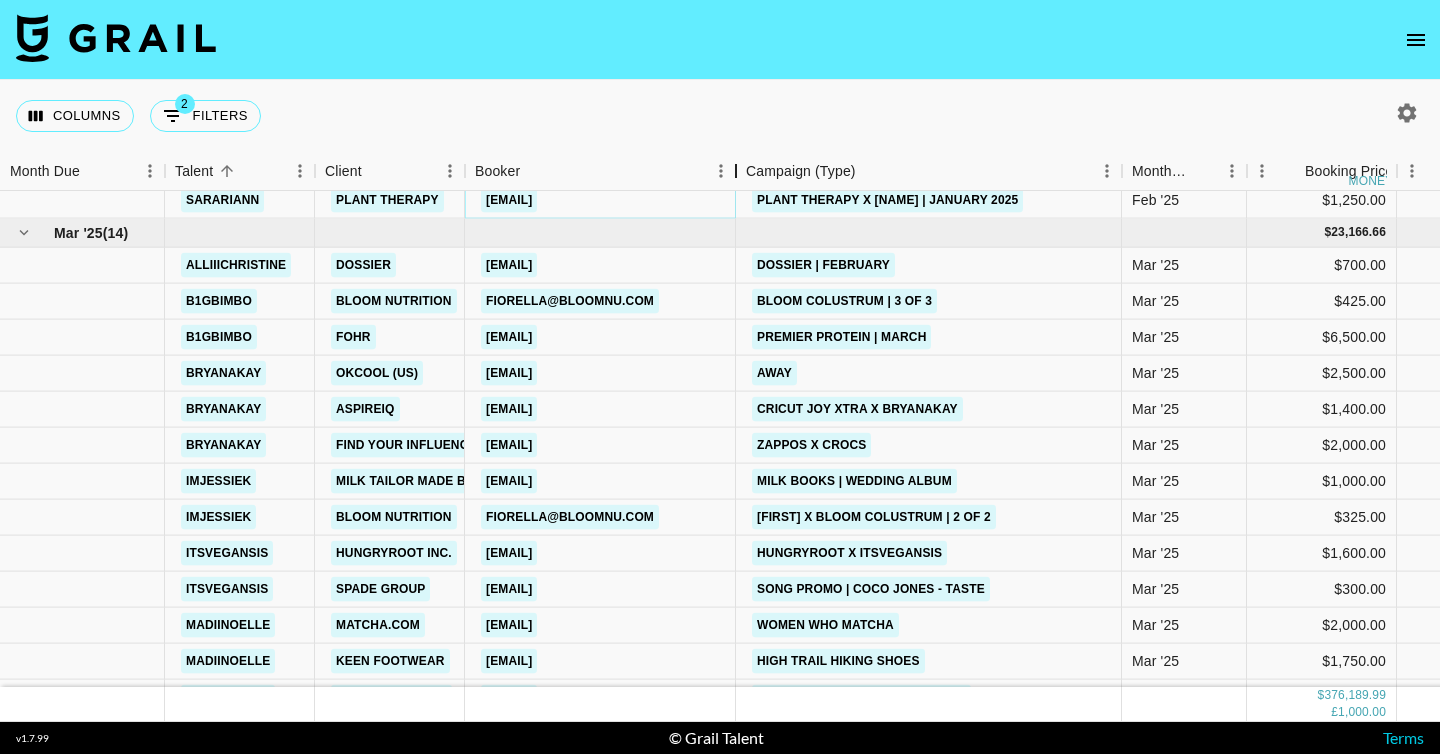 drag, startPoint x: 611, startPoint y: 165, endPoint x: 740, endPoint y: 178, distance: 129.65338 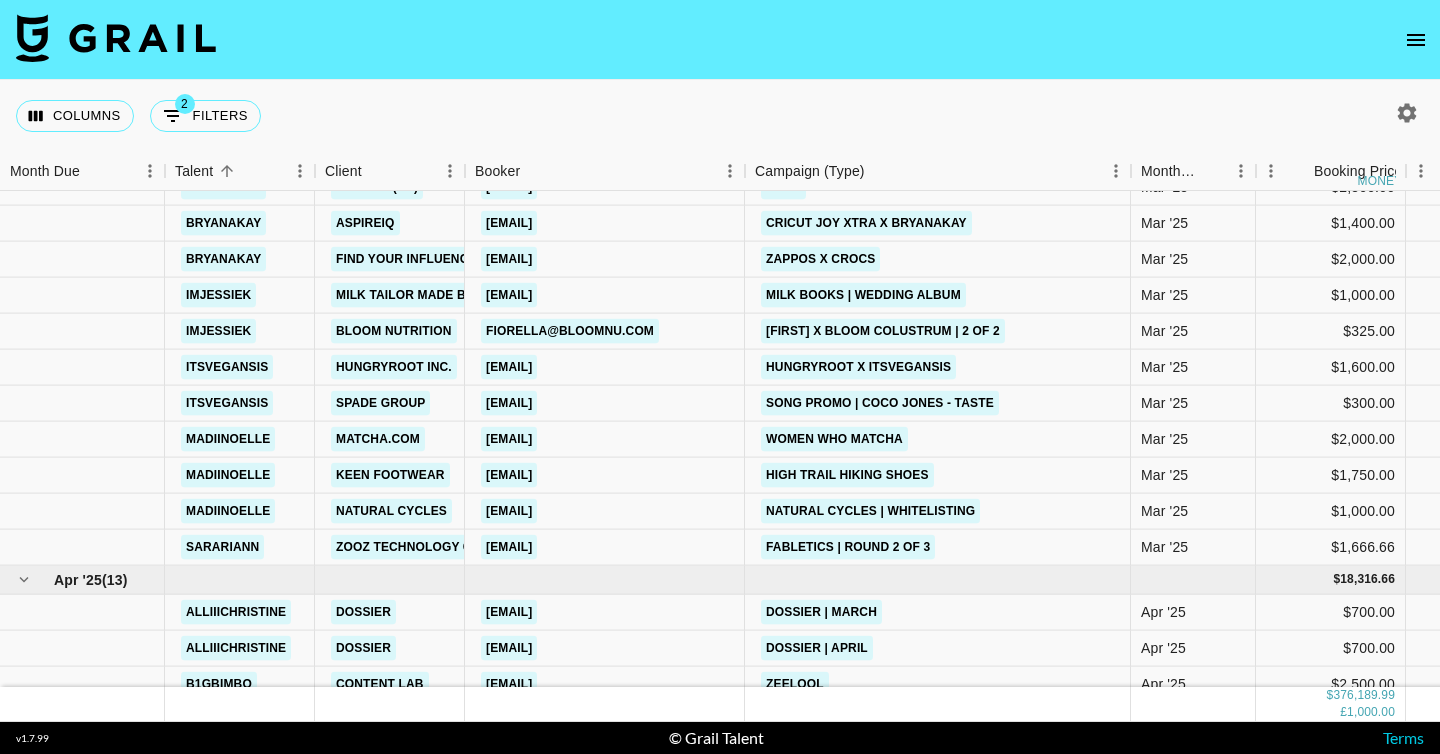 scroll, scrollTop: 2438, scrollLeft: 0, axis: vertical 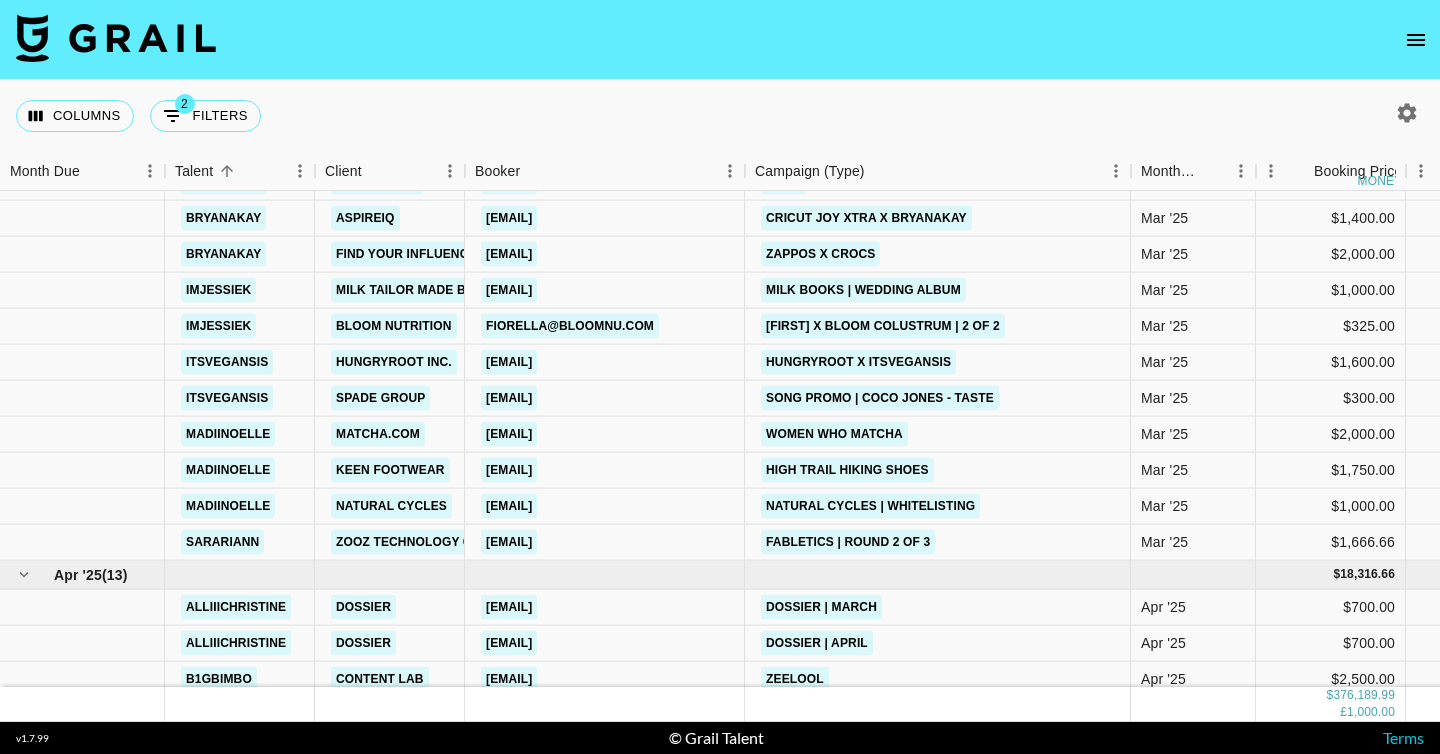 drag, startPoint x: 626, startPoint y: 436, endPoint x: 288, endPoint y: 19, distance: 536.7802 